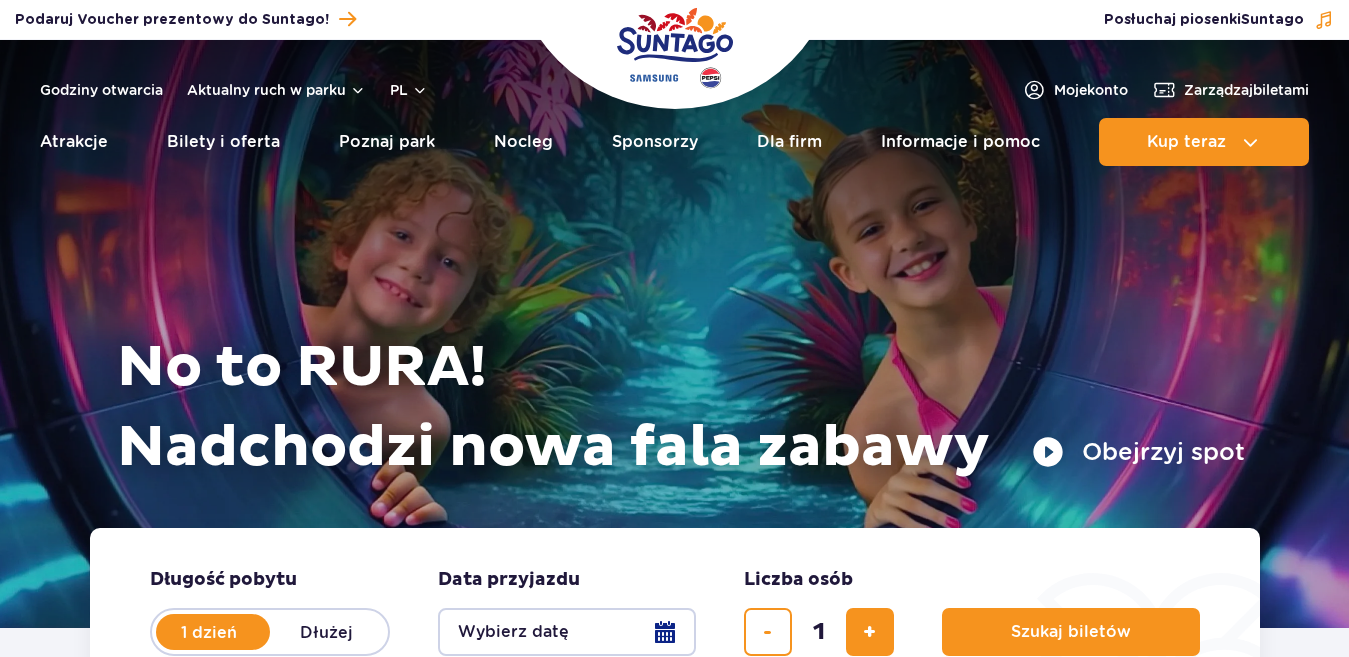scroll, scrollTop: 0, scrollLeft: 0, axis: both 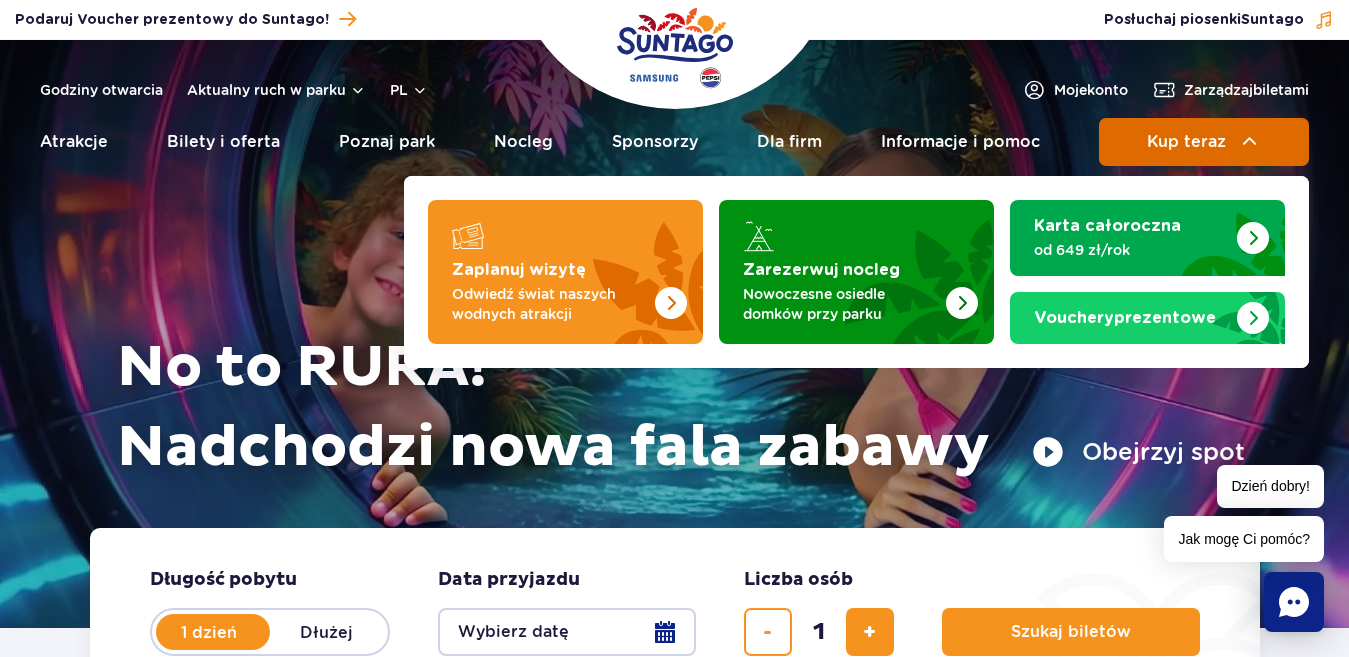 click on "Kup teraz" at bounding box center [1186, 142] 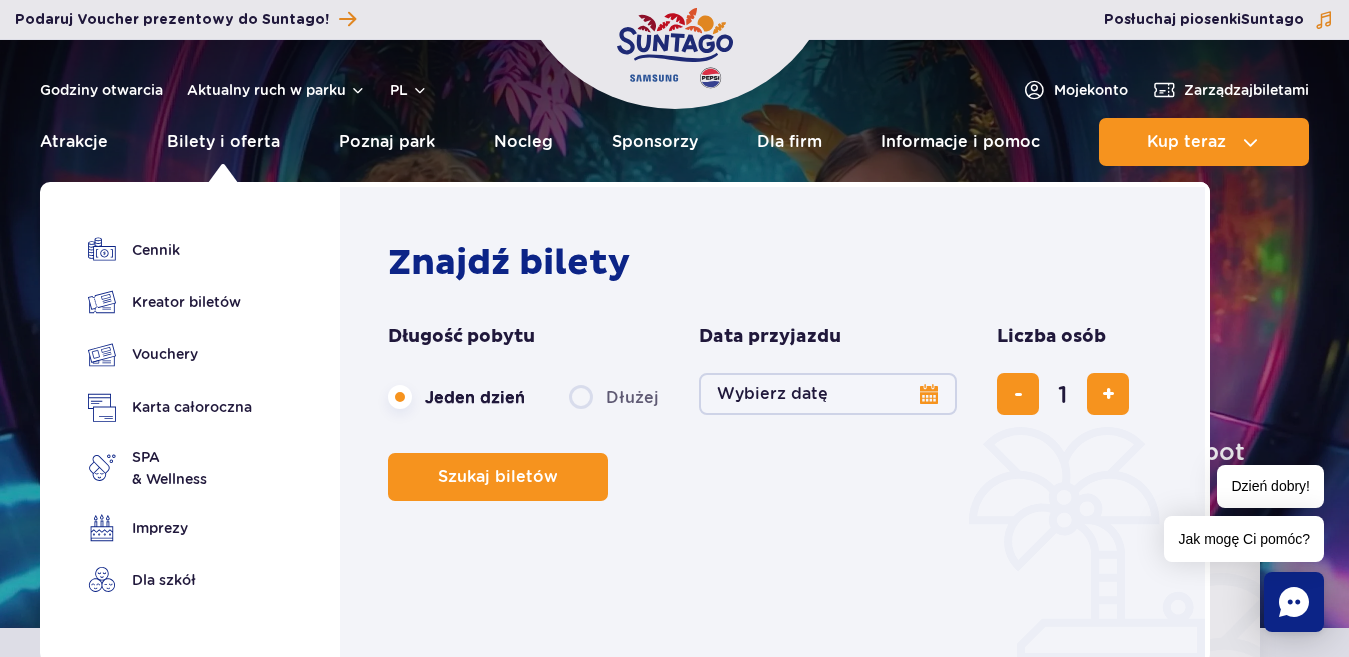 click on "Wybierz datę" at bounding box center (828, 394) 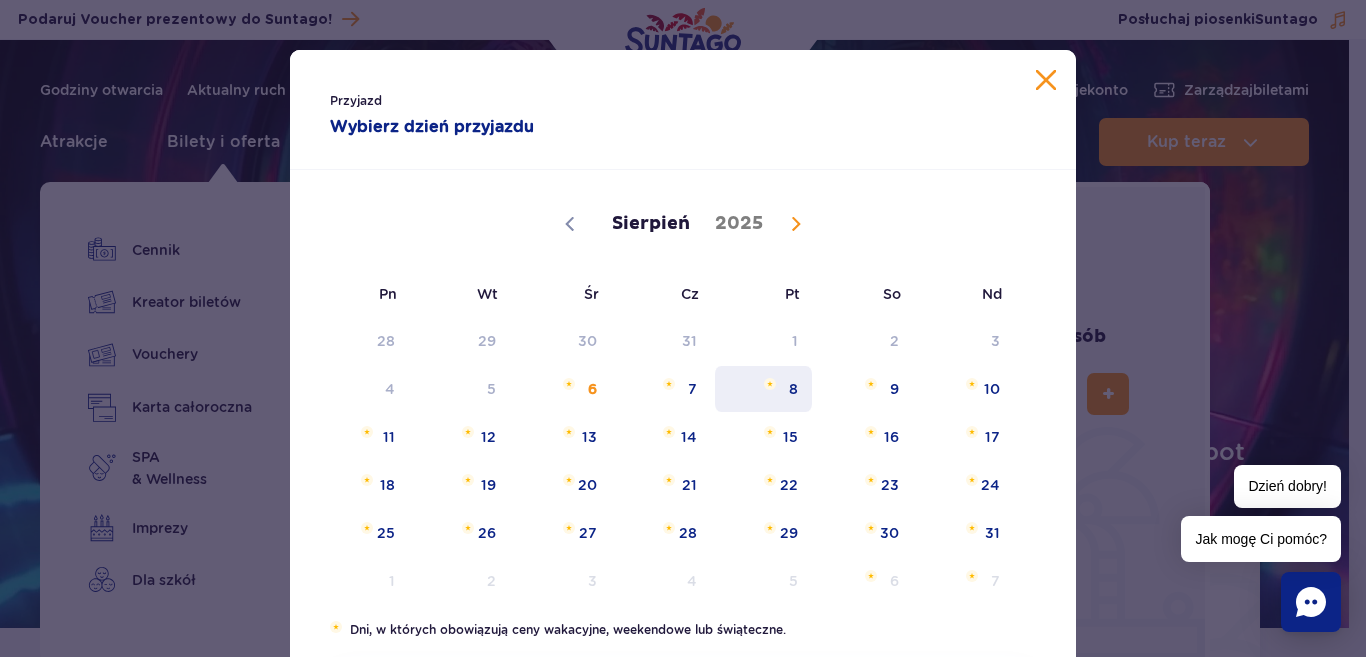 click on "8" at bounding box center [763, 389] 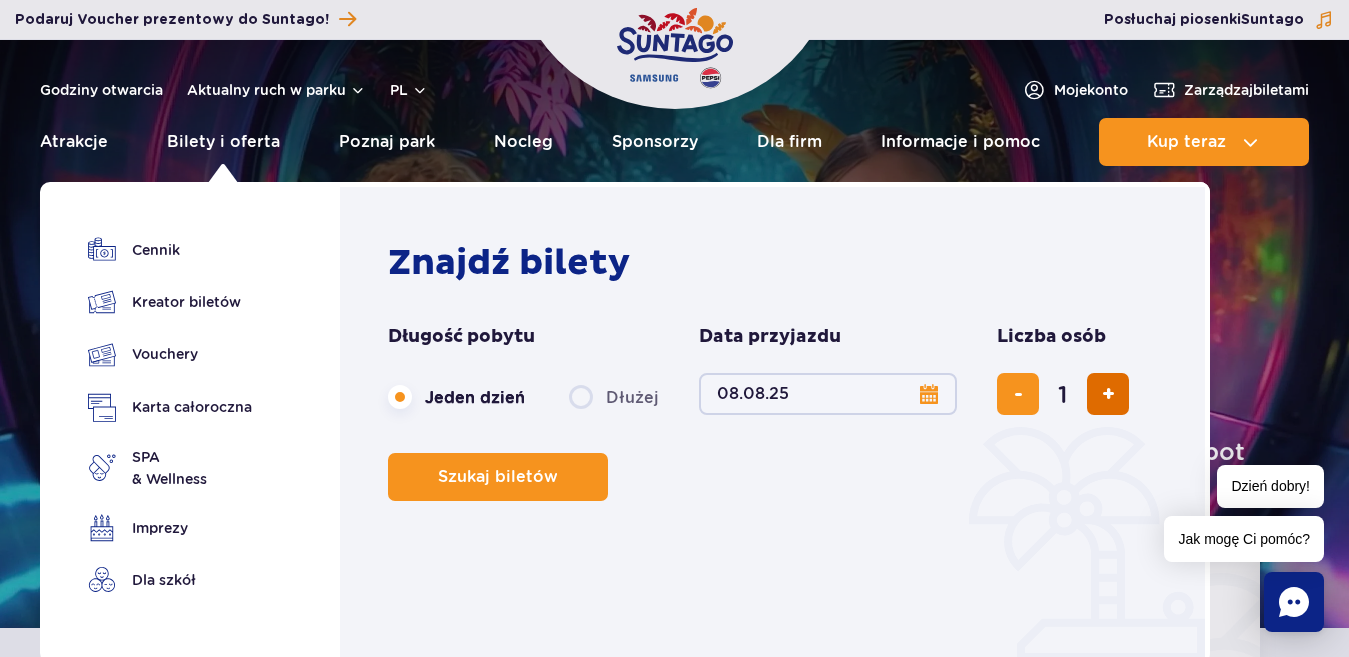 click at bounding box center (1108, 394) 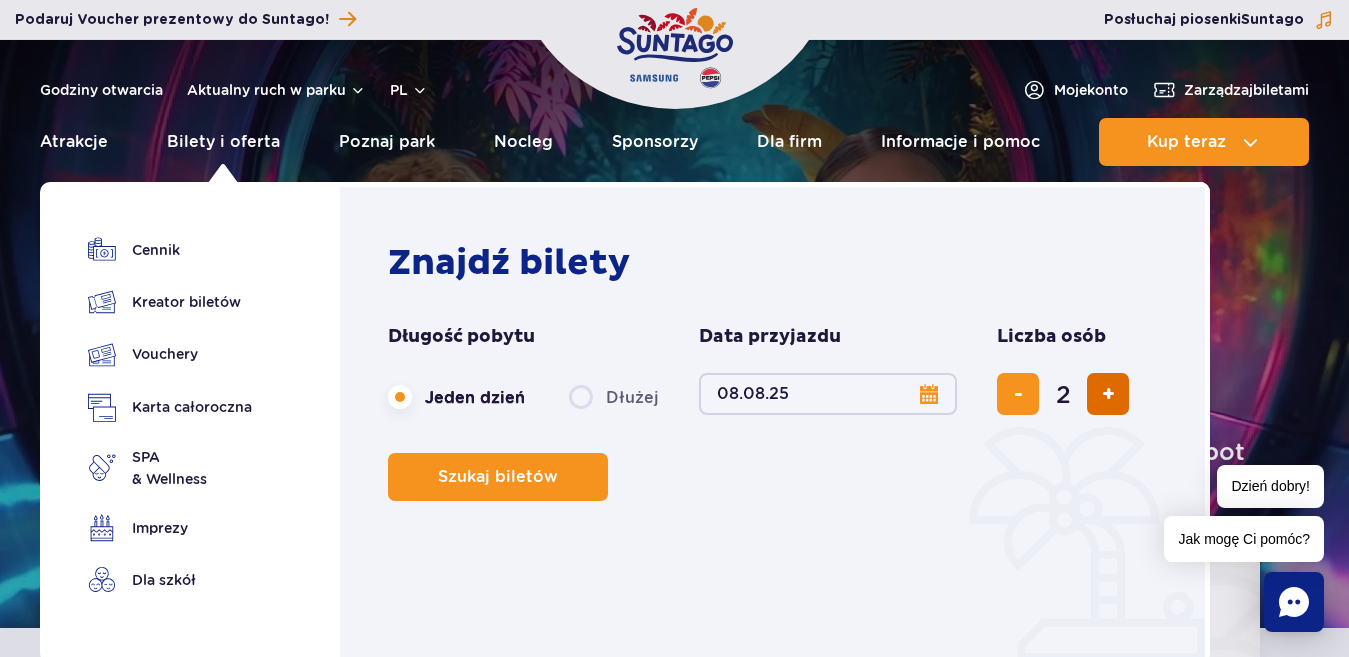 click at bounding box center [1108, 394] 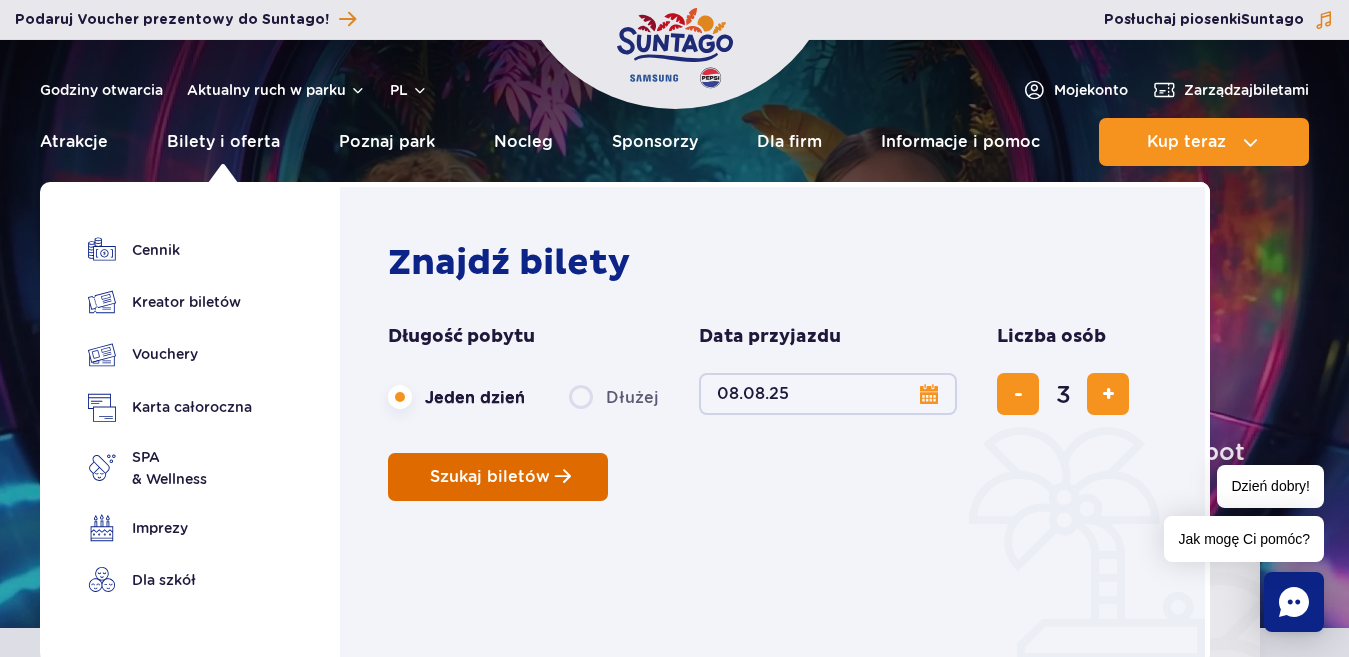 click at bounding box center (563, 476) 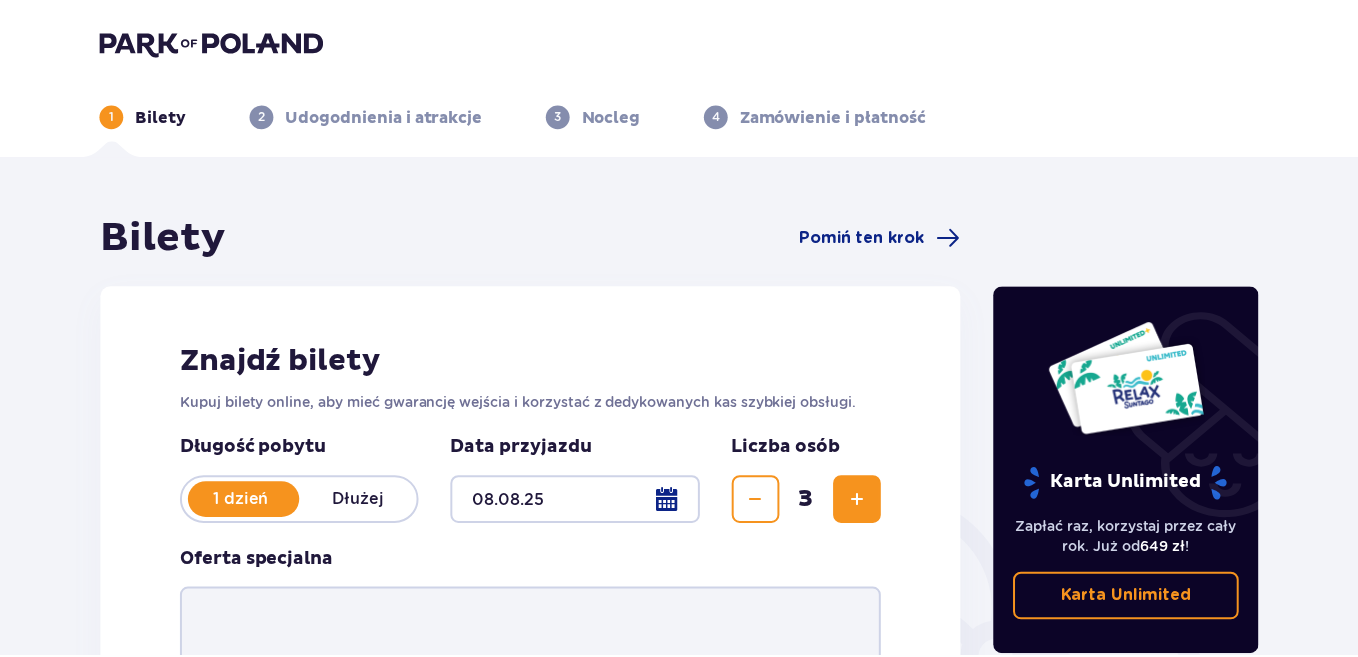 scroll, scrollTop: 0, scrollLeft: 0, axis: both 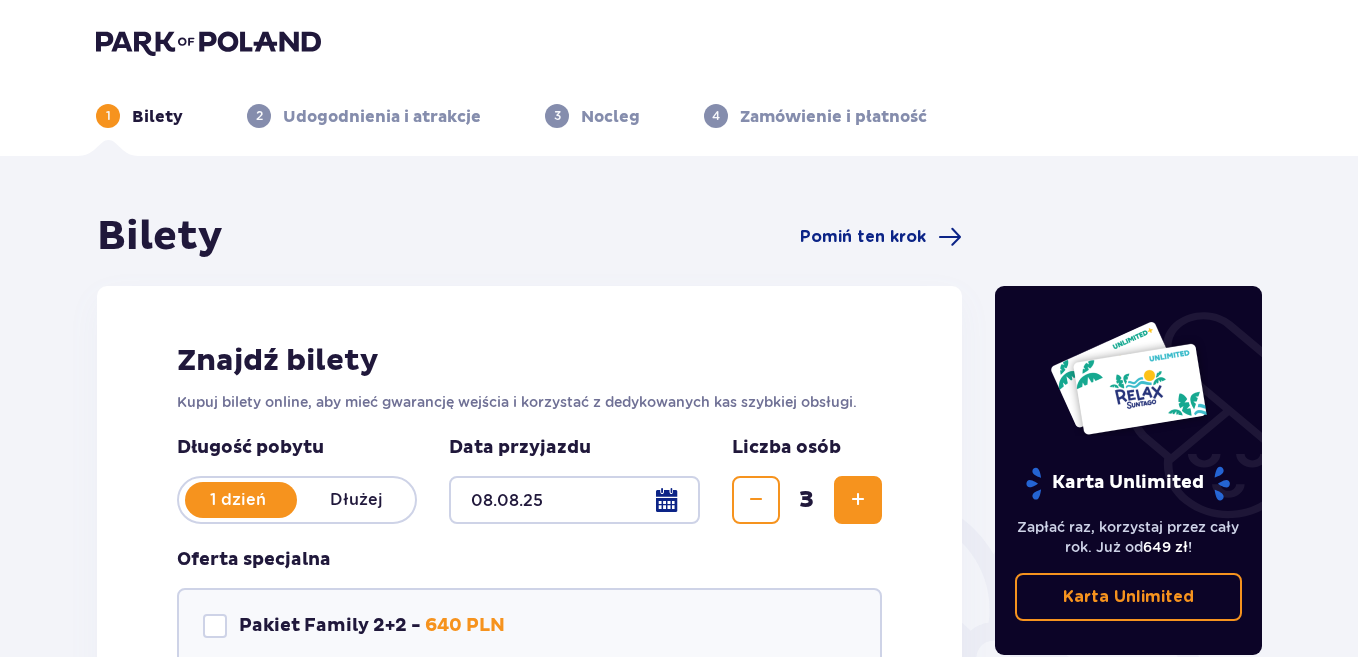 click at bounding box center (756, 500) 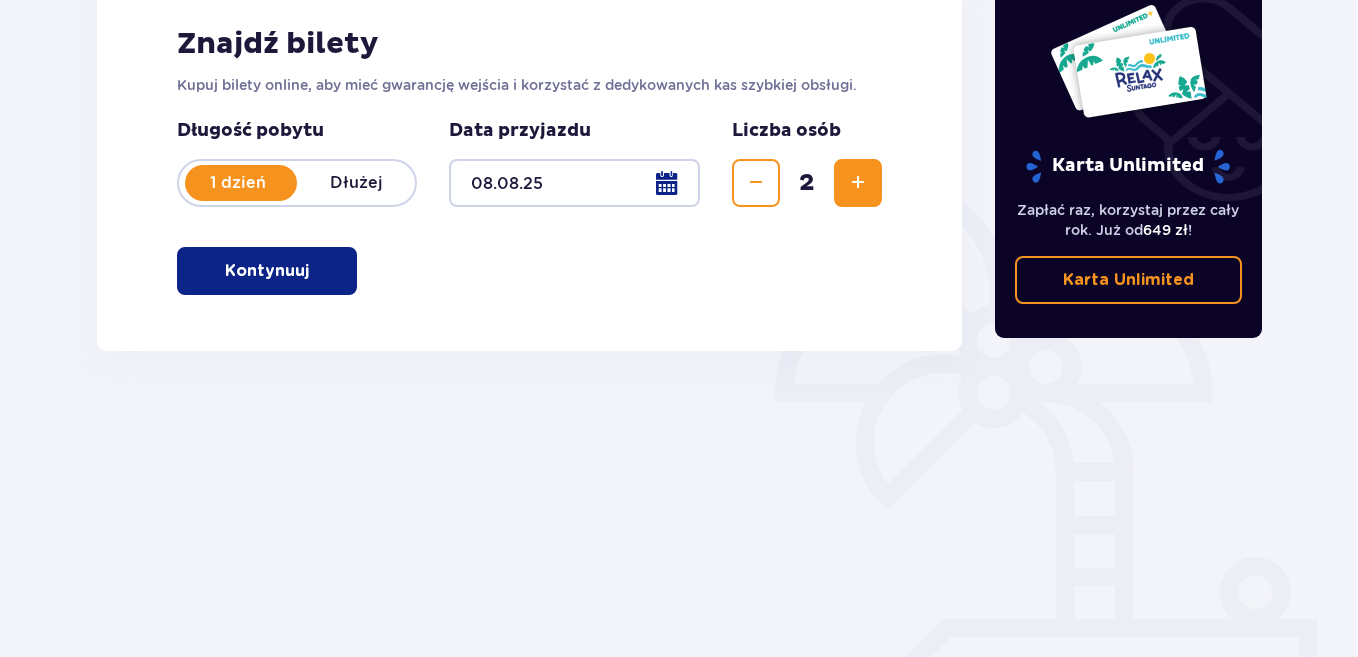 scroll, scrollTop: 362, scrollLeft: 0, axis: vertical 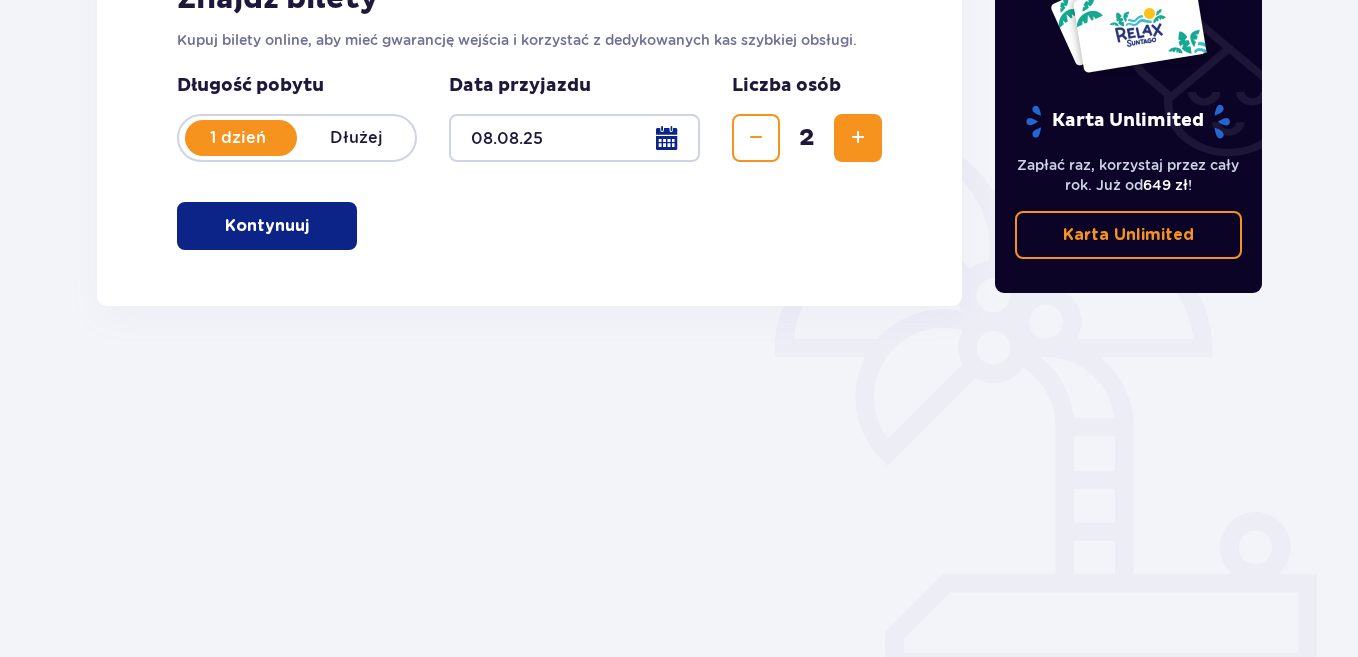 click at bounding box center (858, 138) 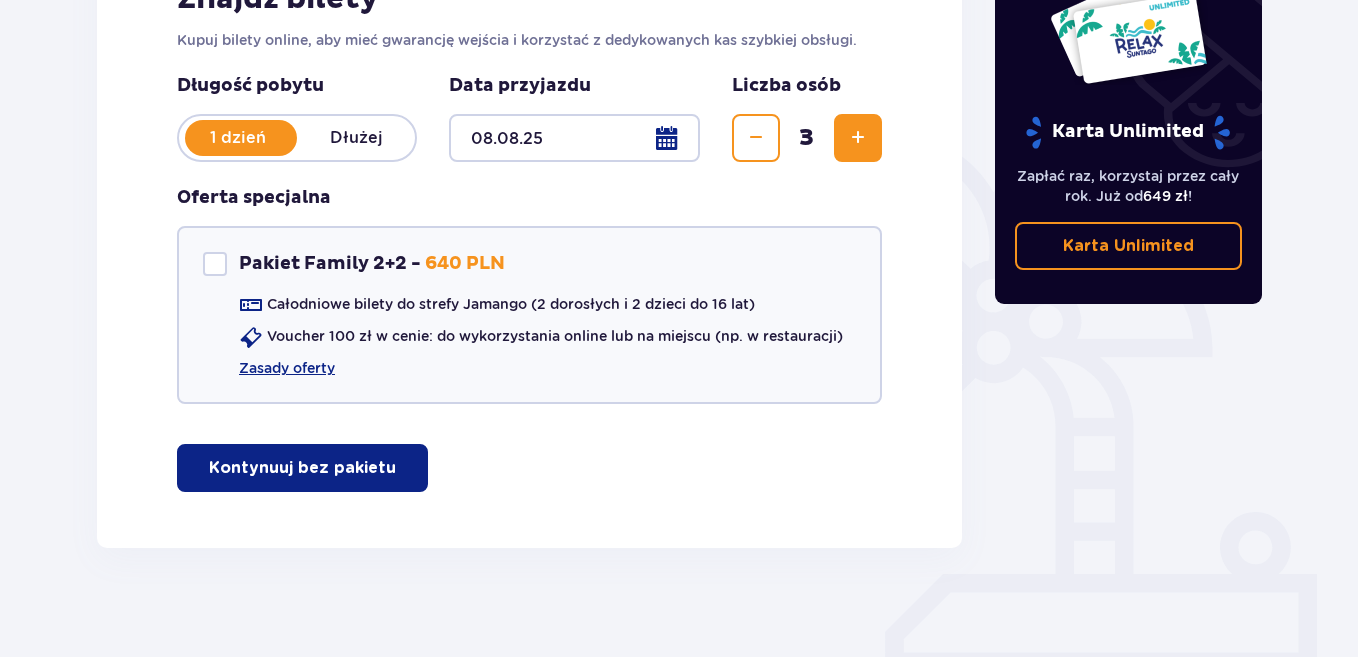 click on "Kontynuuj bez pakietu" at bounding box center [302, 468] 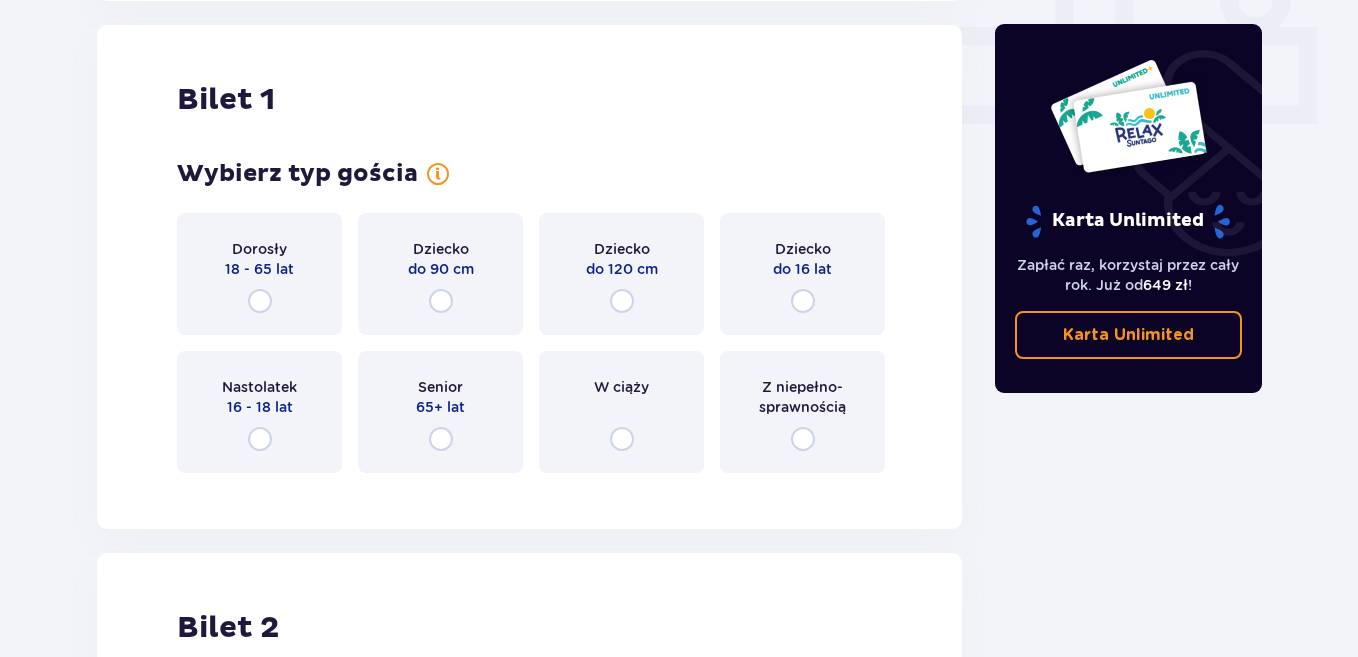 scroll, scrollTop: 910, scrollLeft: 0, axis: vertical 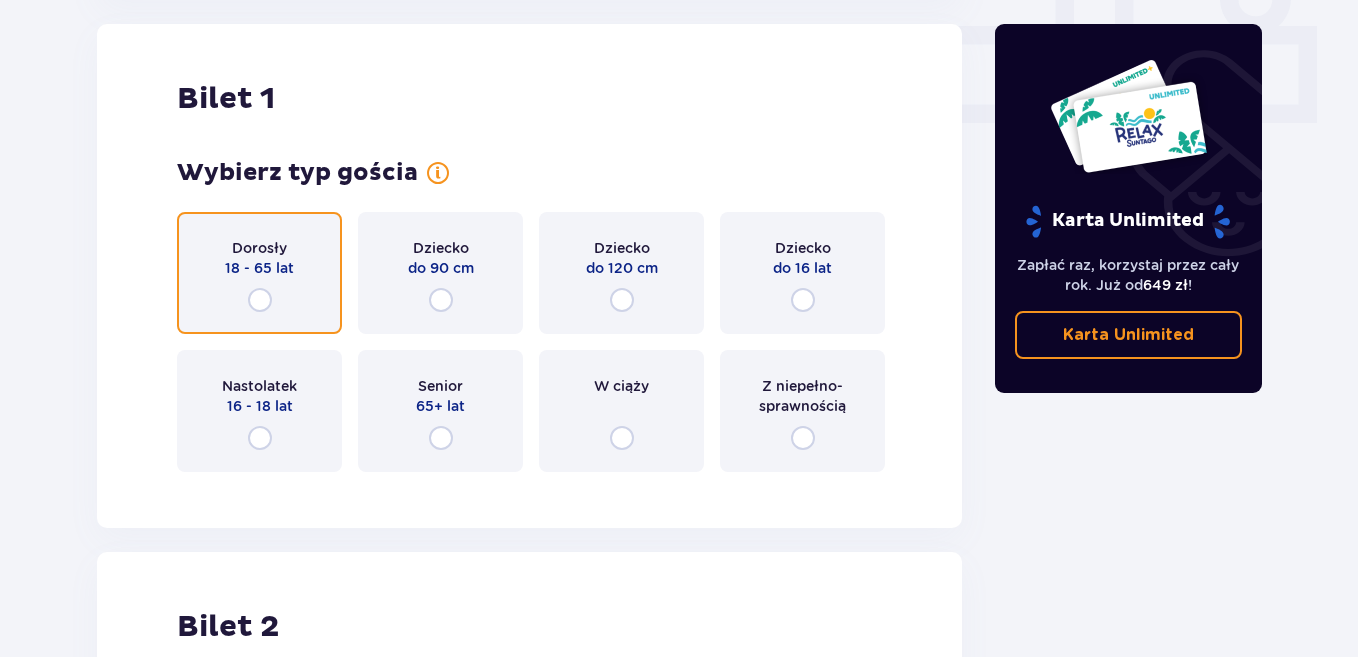 click at bounding box center (260, 300) 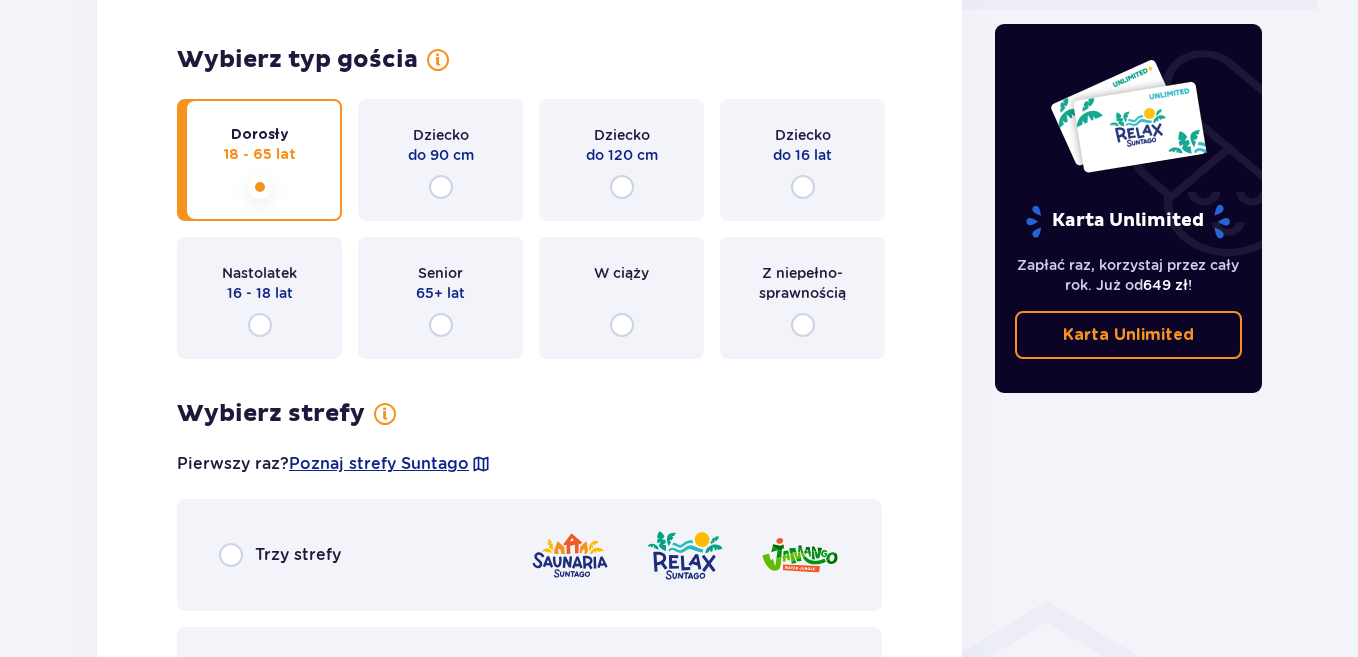 scroll, scrollTop: 998, scrollLeft: 0, axis: vertical 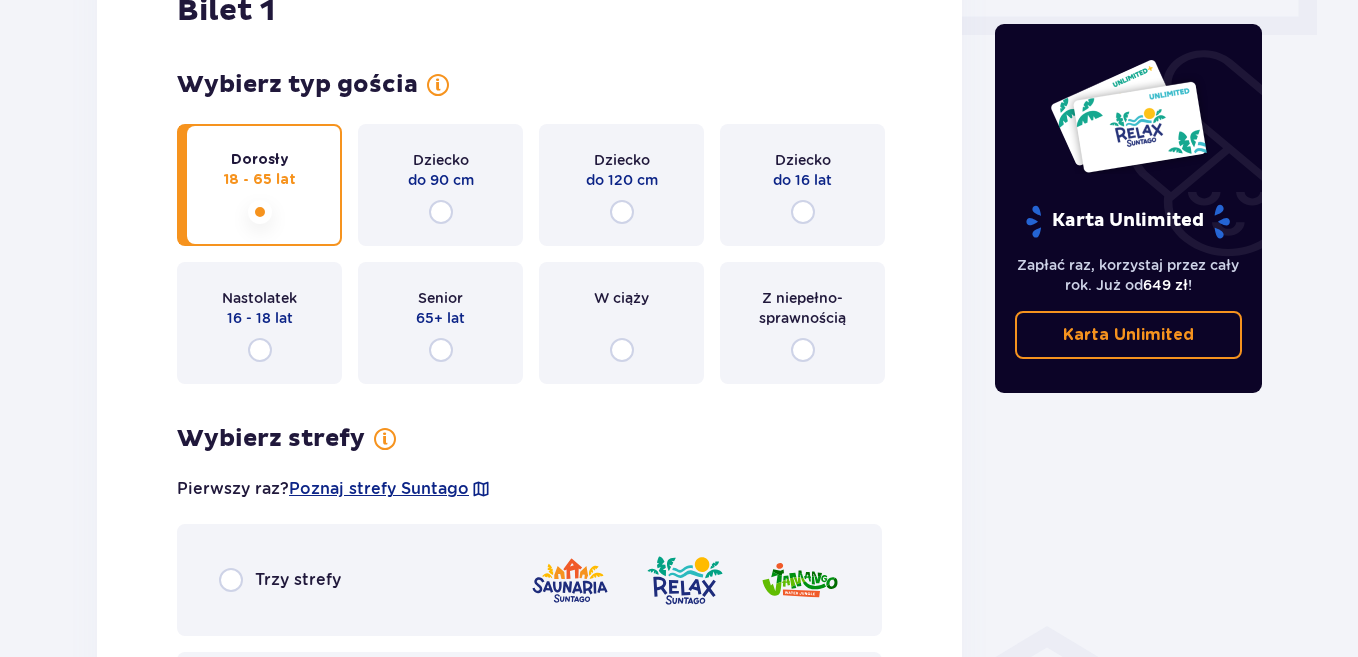 click on "Dziecko do 16 lat" at bounding box center [802, 185] 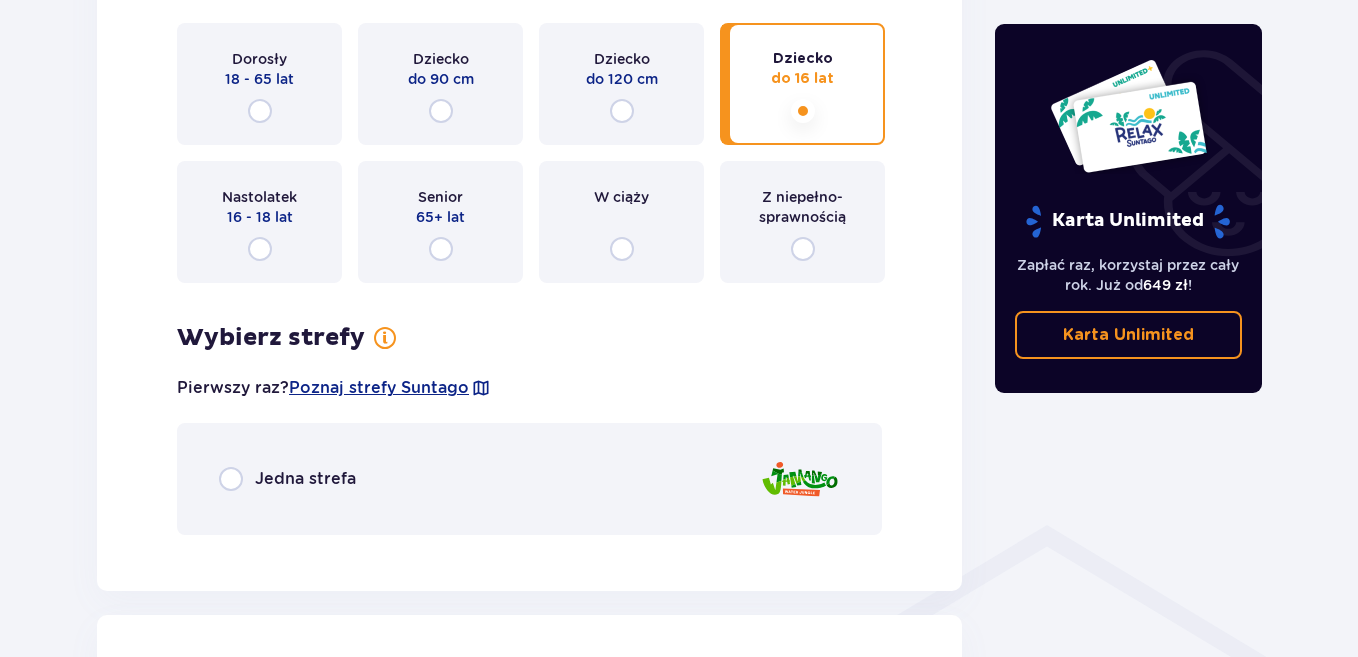 scroll, scrollTop: 1098, scrollLeft: 0, axis: vertical 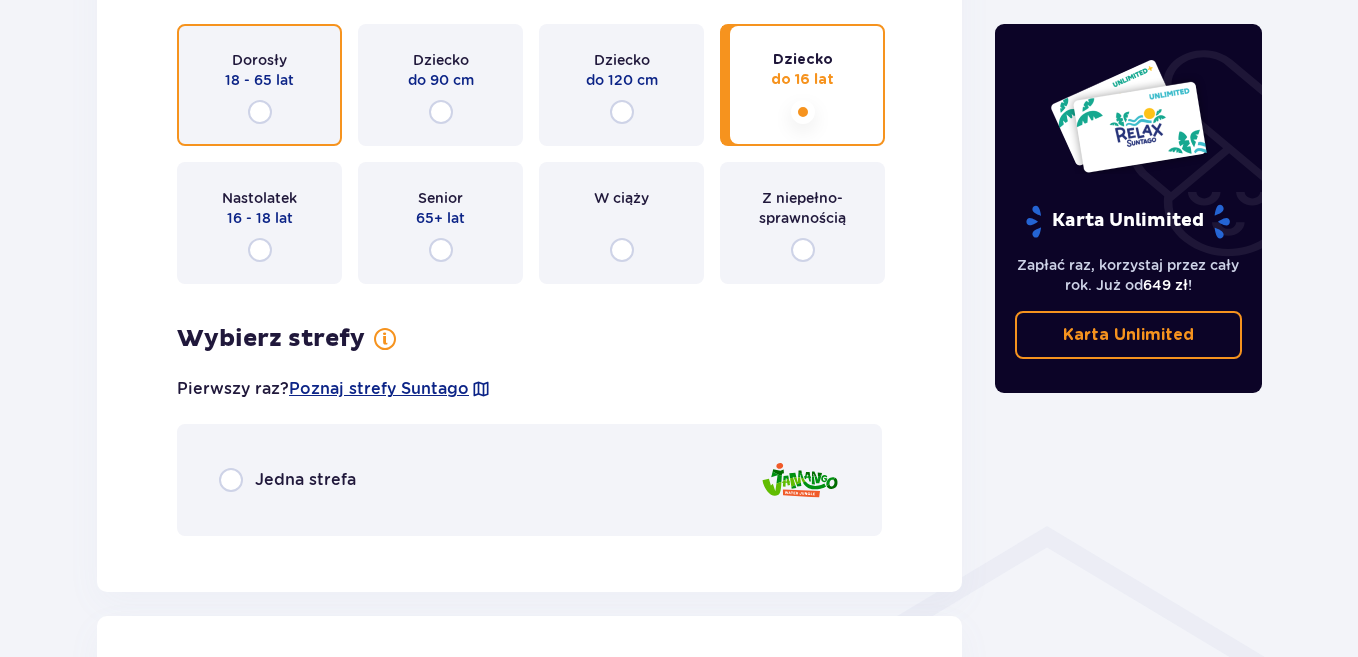 click at bounding box center (260, 112) 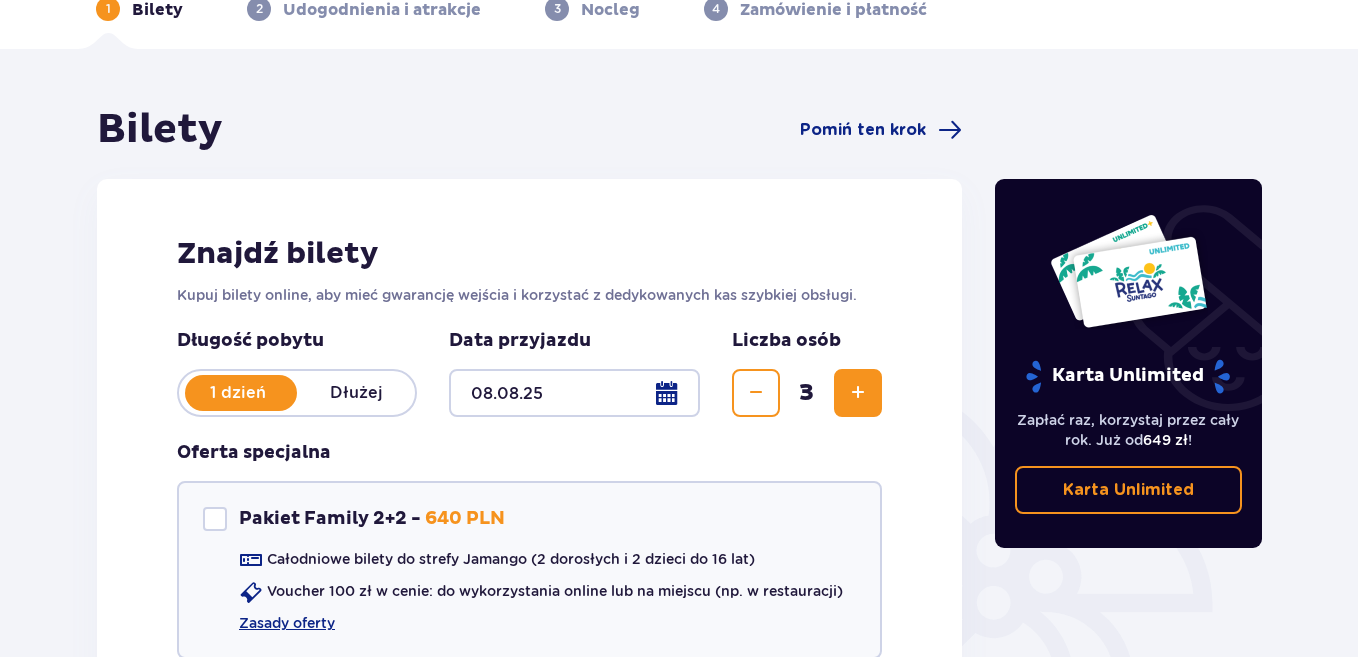 scroll, scrollTop: 0, scrollLeft: 0, axis: both 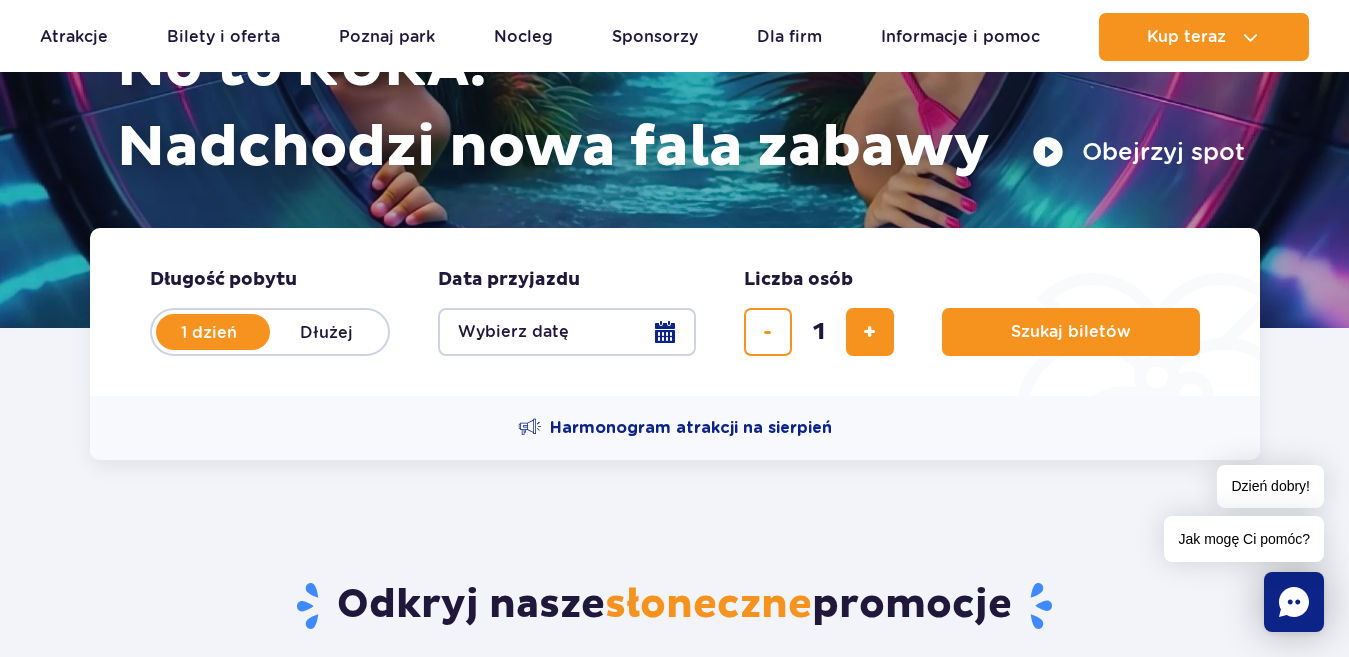 click on "Wybierz datę" at bounding box center (567, 332) 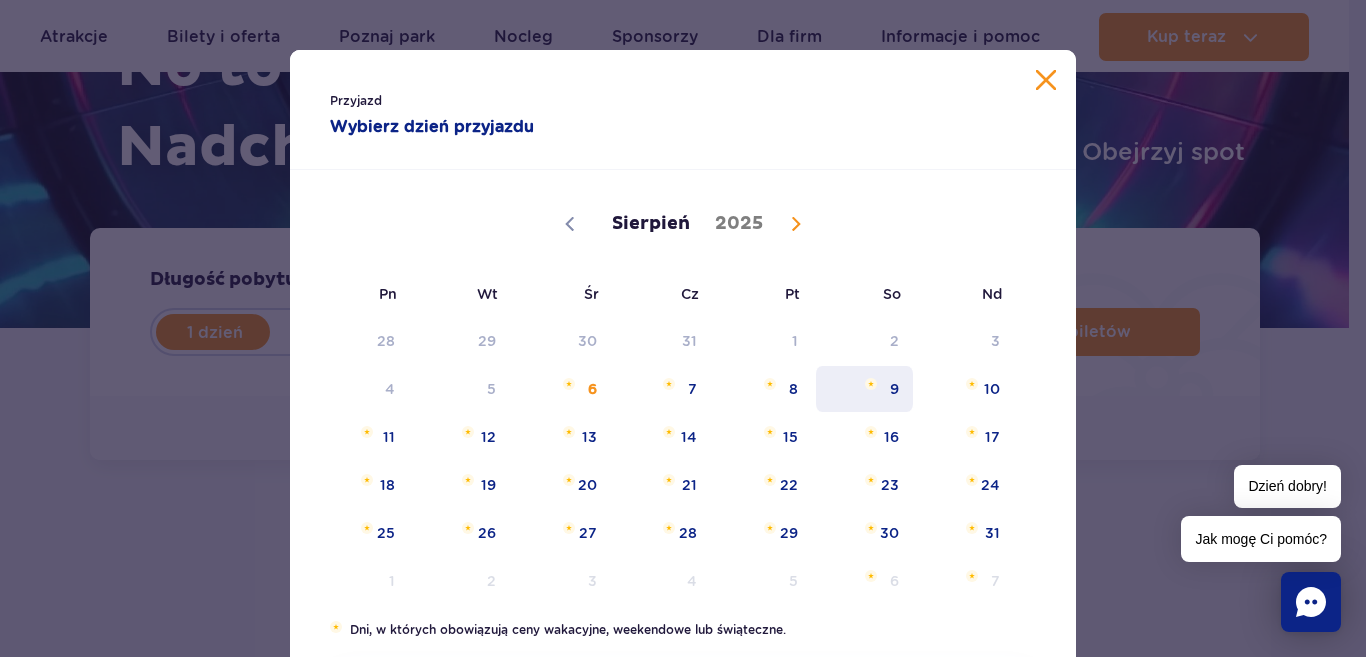 click on "9" at bounding box center (864, 389) 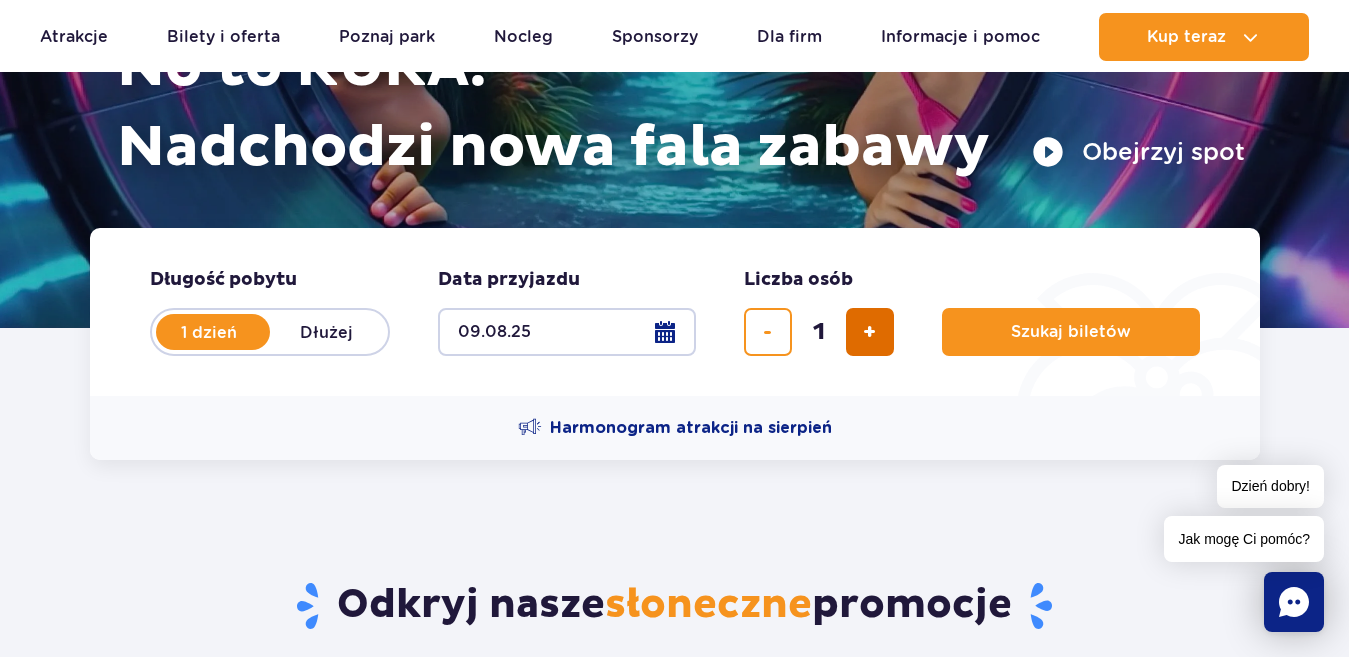 click at bounding box center (869, 332) 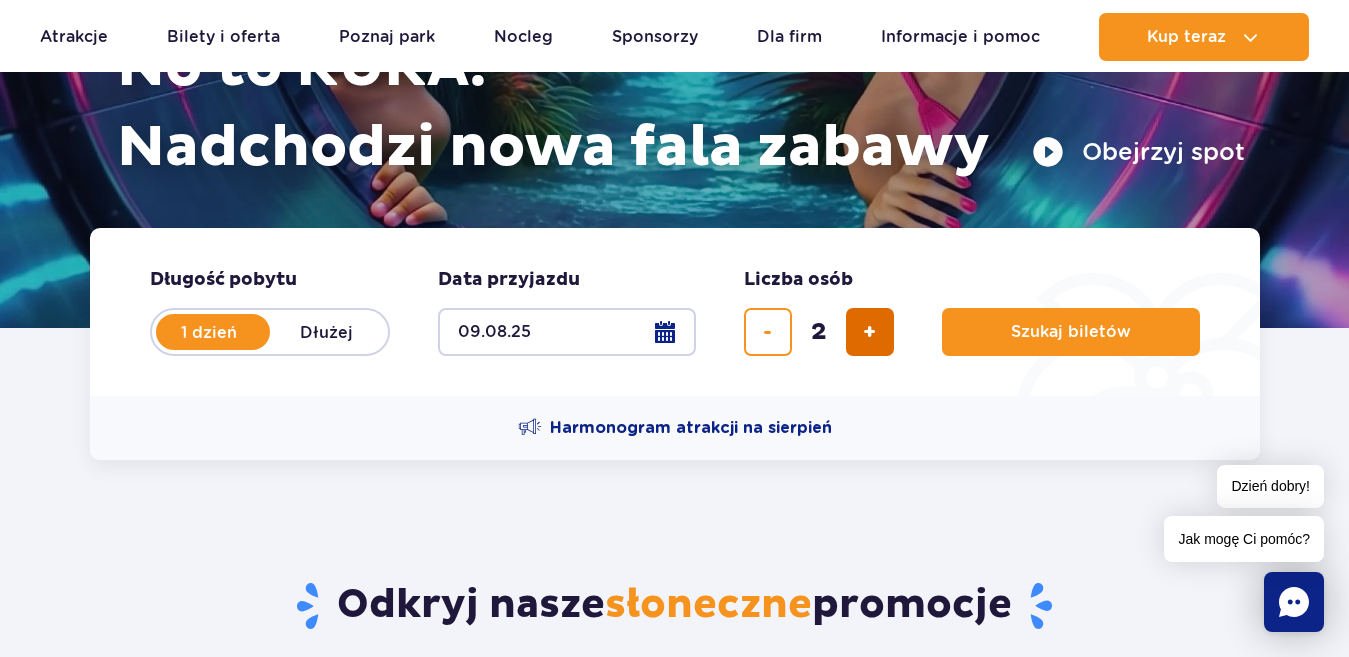 click at bounding box center (869, 332) 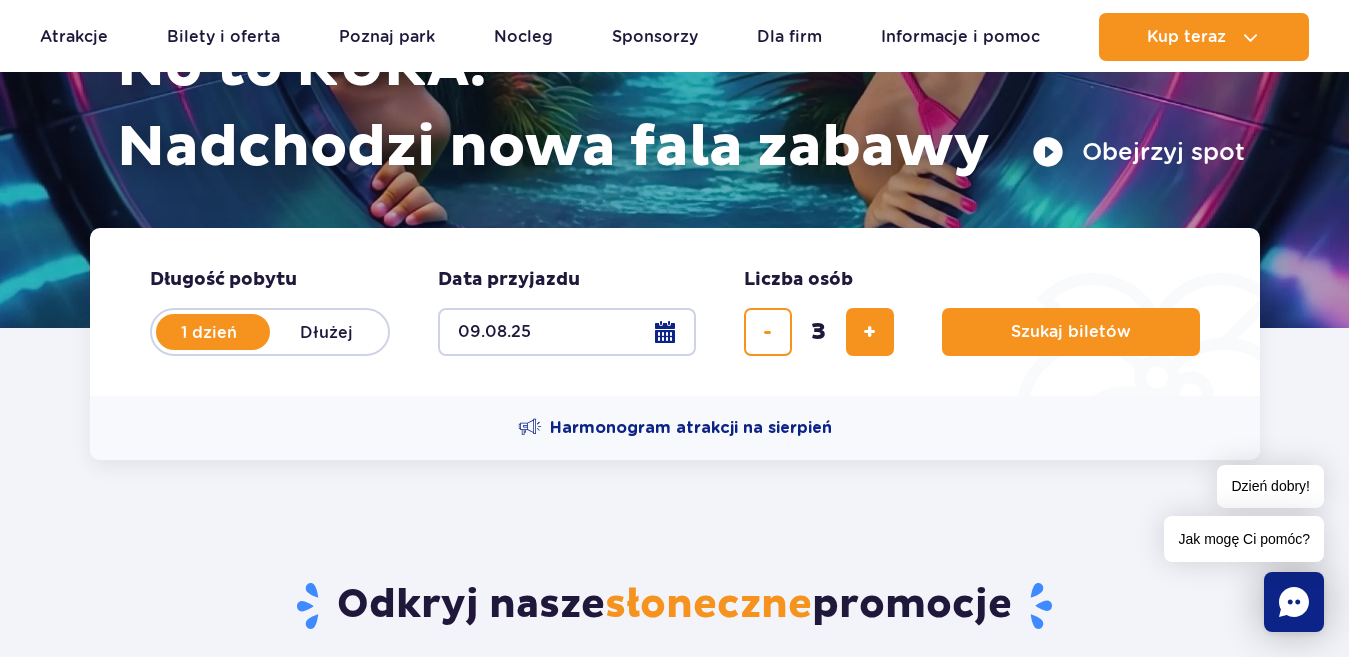 drag, startPoint x: 1046, startPoint y: 320, endPoint x: 1011, endPoint y: 376, distance: 66.037865 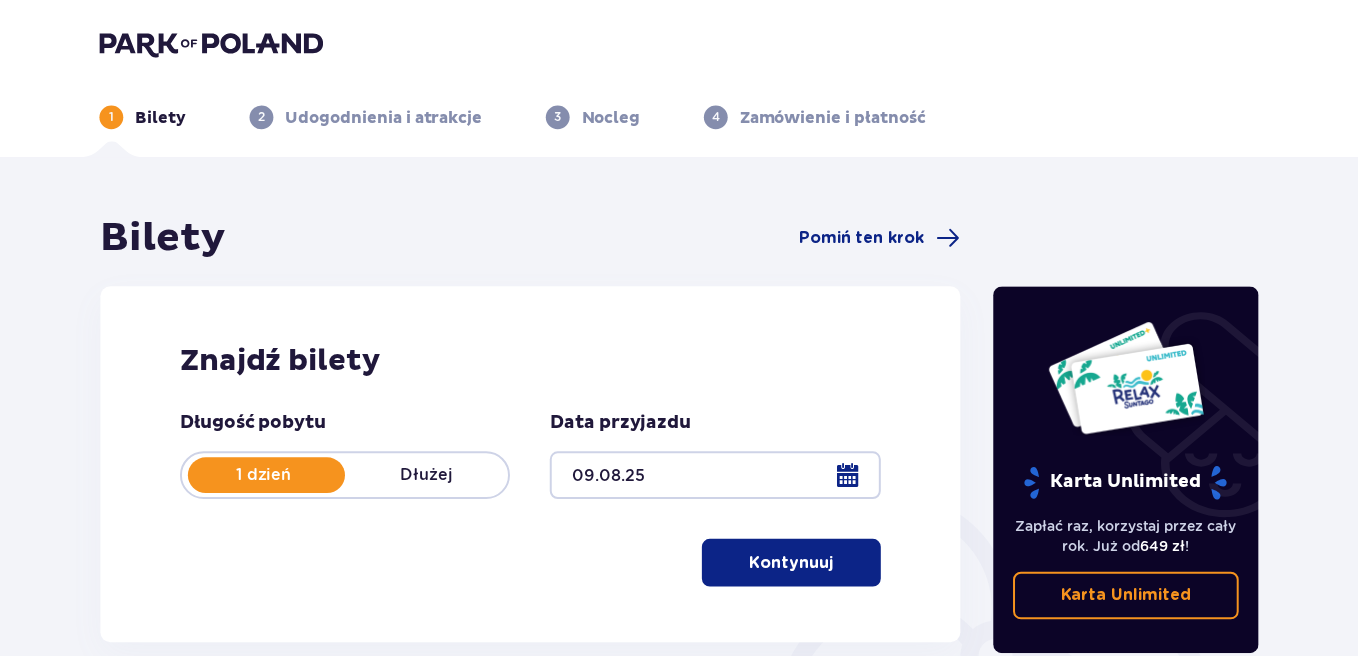 scroll, scrollTop: 0, scrollLeft: 0, axis: both 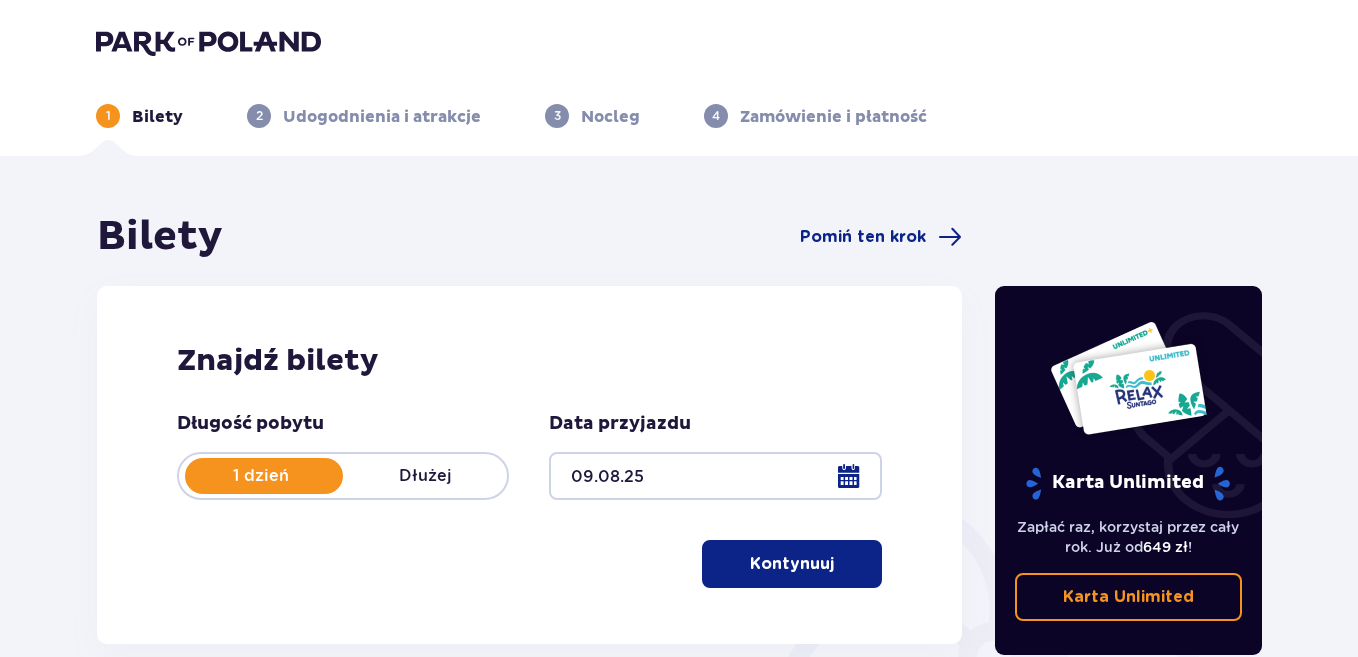 type on "09.08.25" 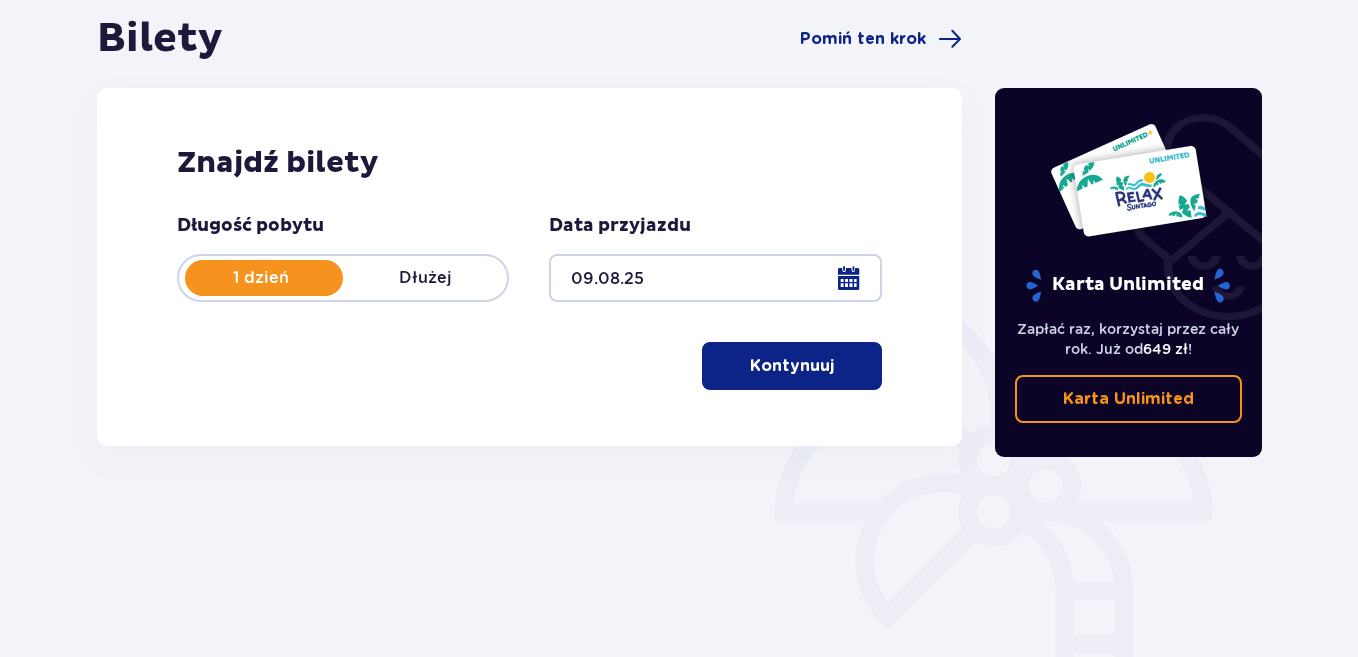 scroll, scrollTop: 300, scrollLeft: 0, axis: vertical 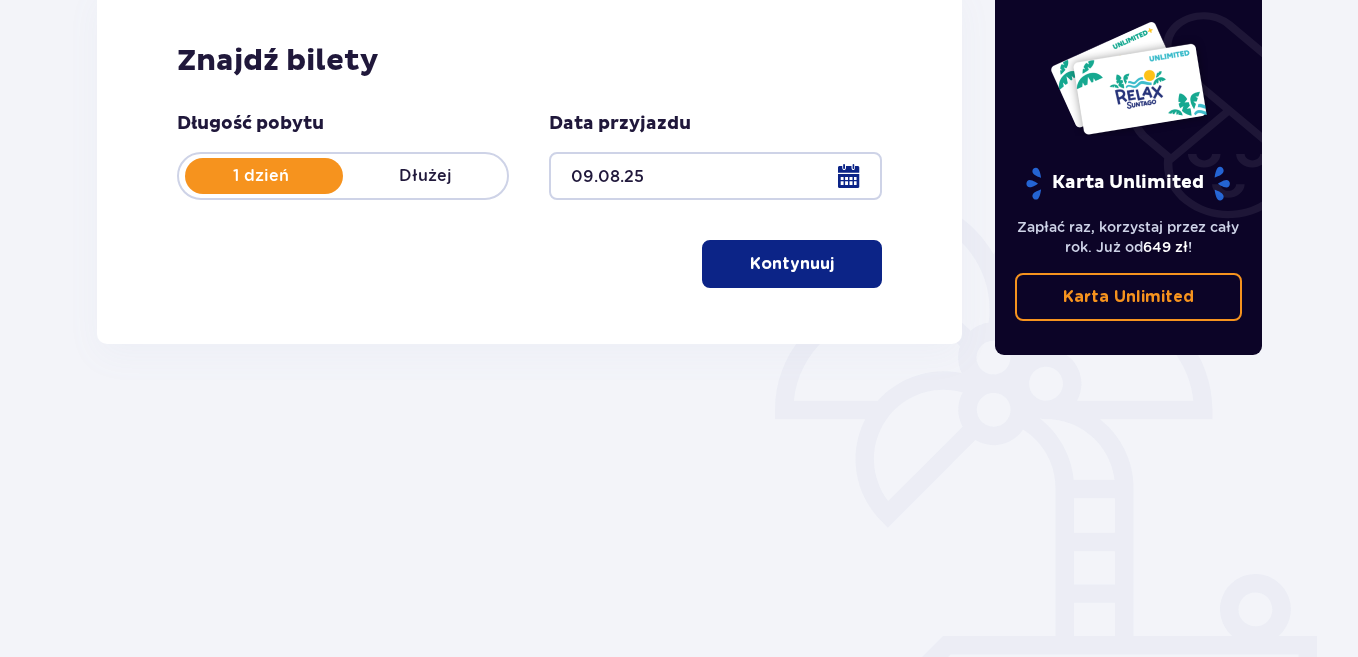 click on "Kontynuuj" at bounding box center [792, 264] 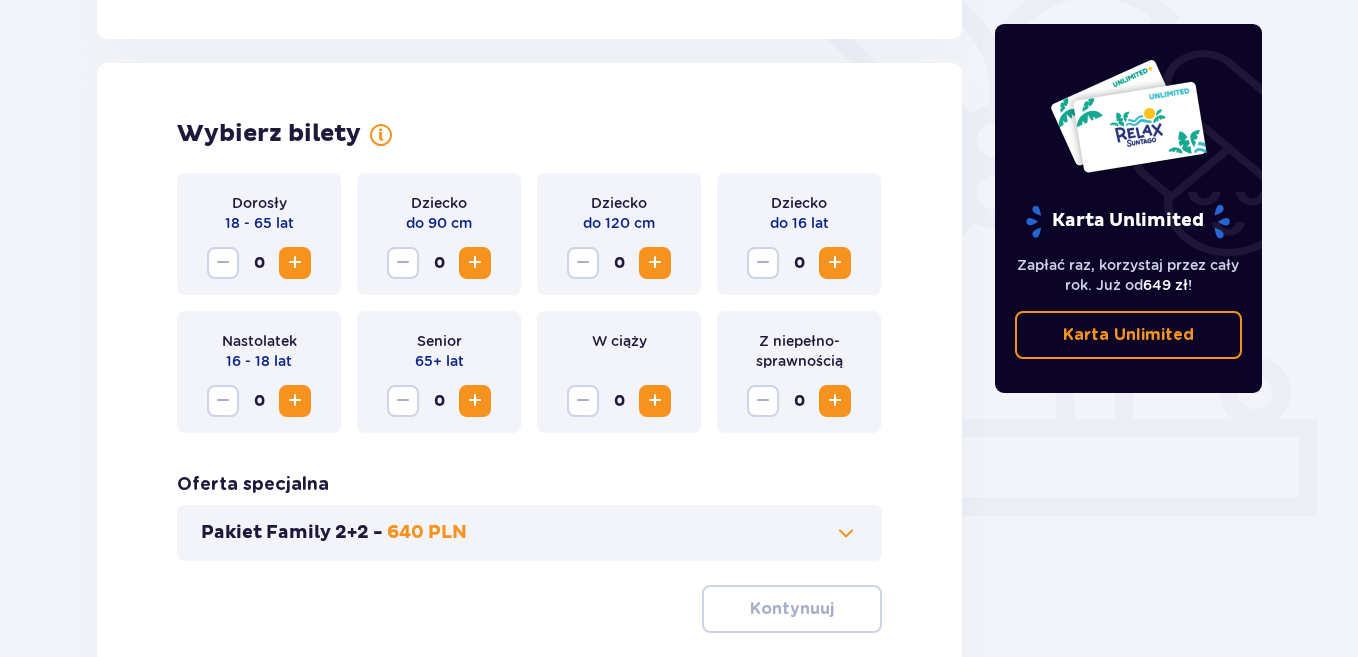 scroll, scrollTop: 556, scrollLeft: 0, axis: vertical 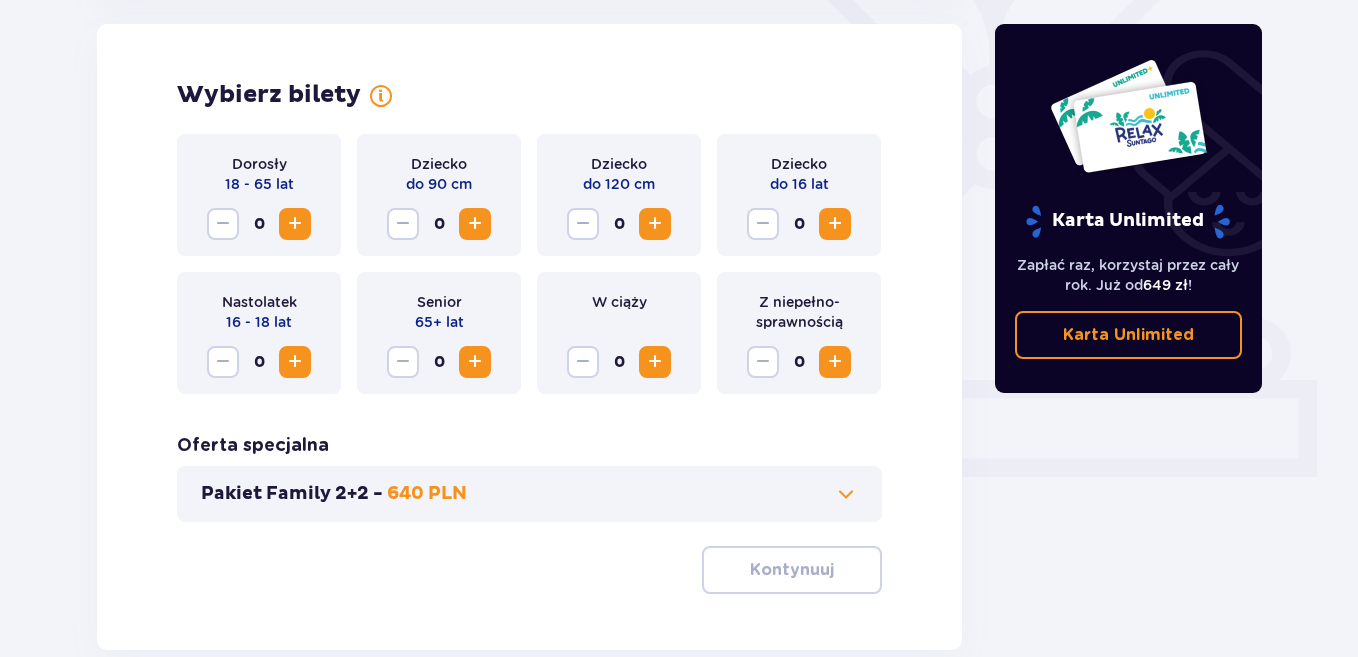 click at bounding box center [295, 224] 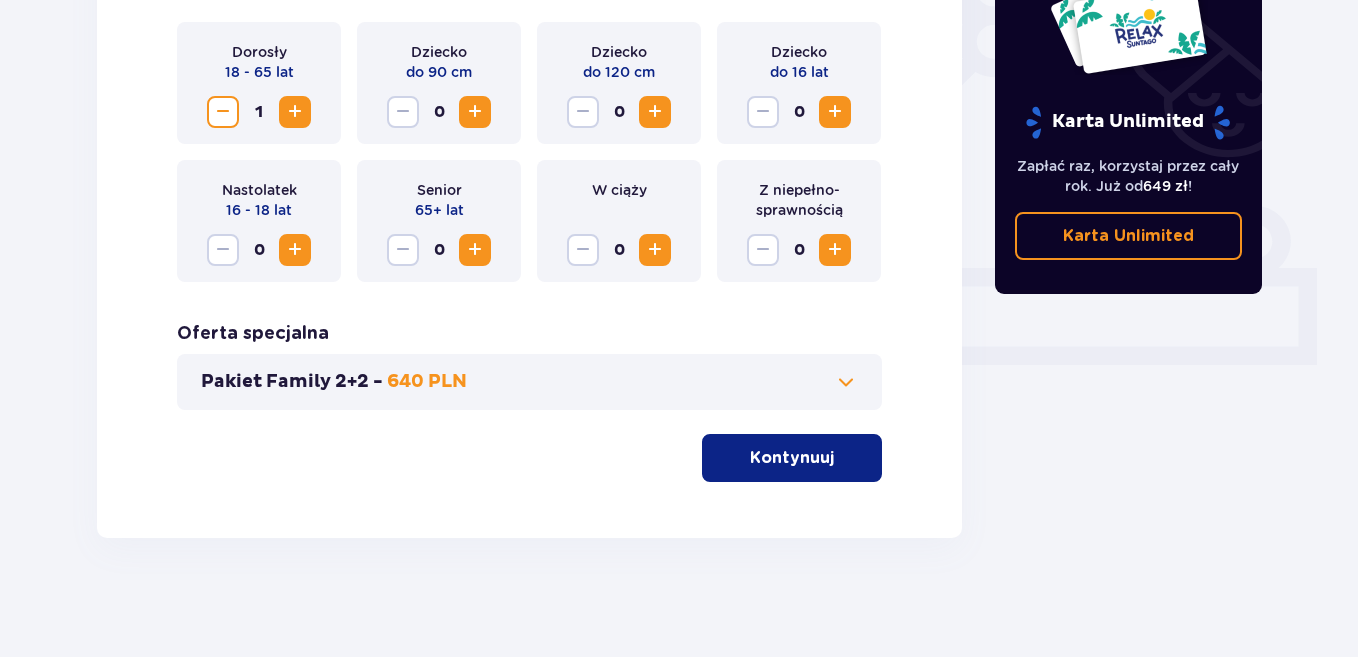 scroll, scrollTop: 669, scrollLeft: 0, axis: vertical 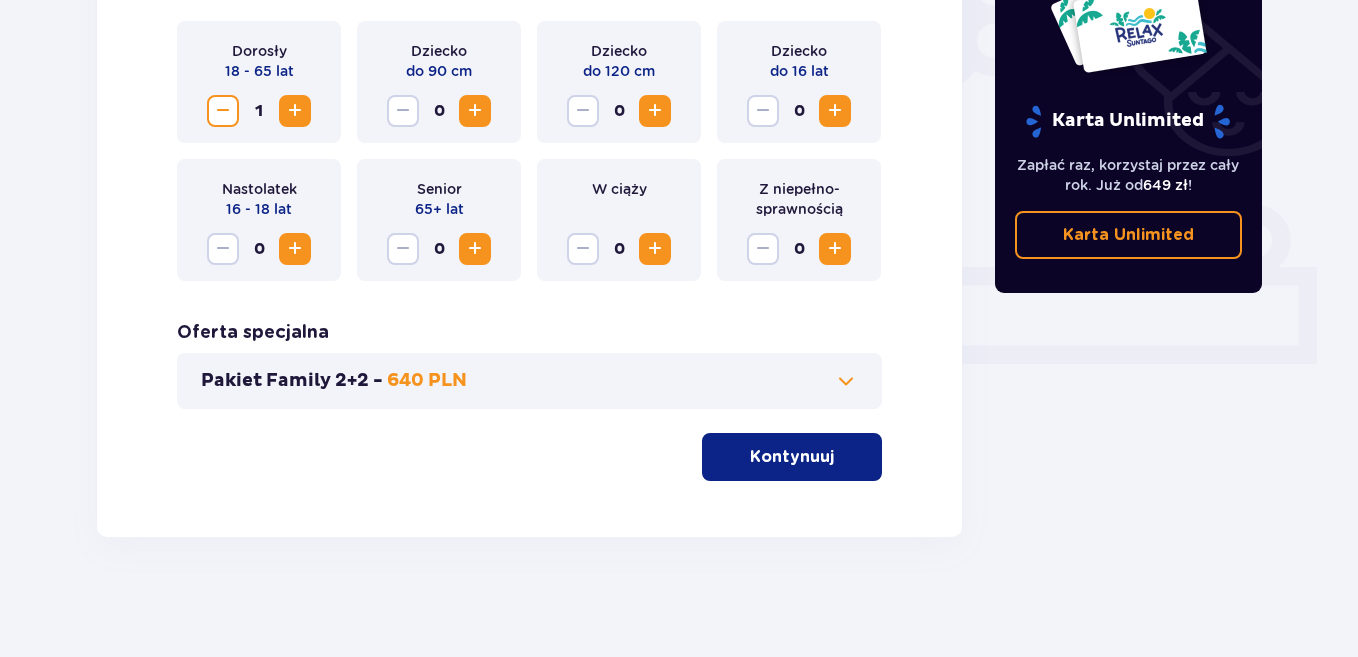 click at bounding box center [295, 111] 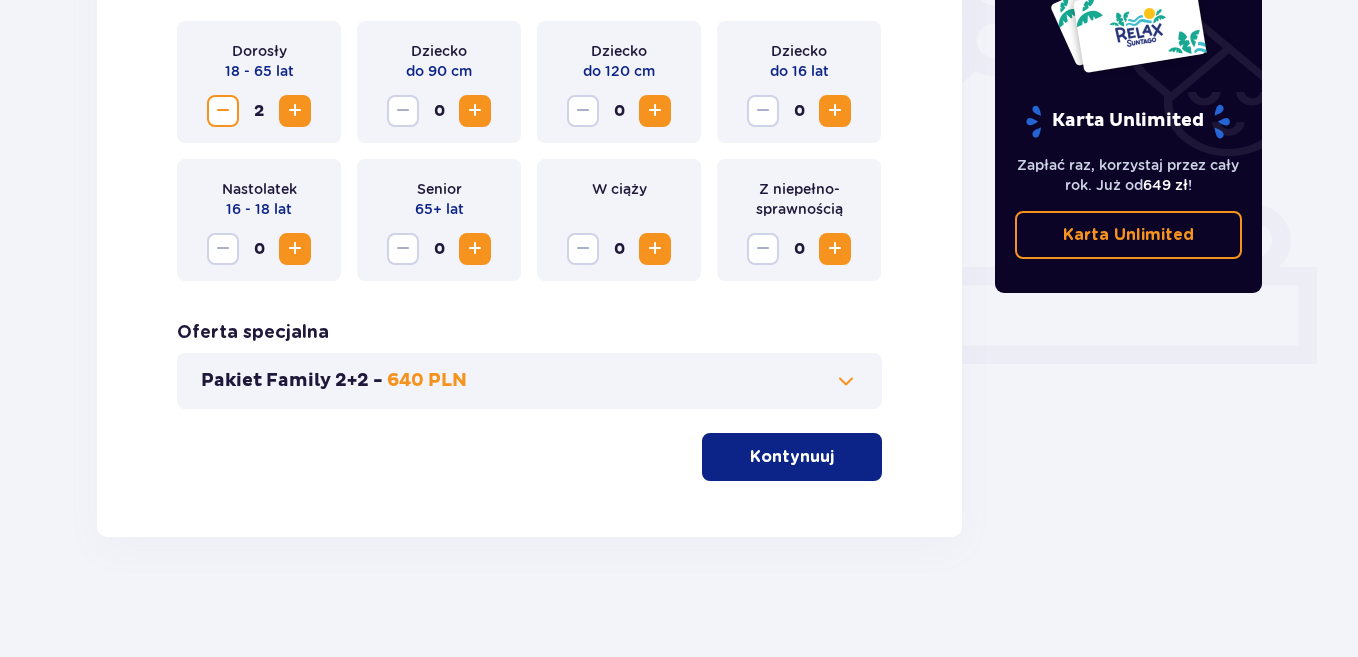click at bounding box center [835, 111] 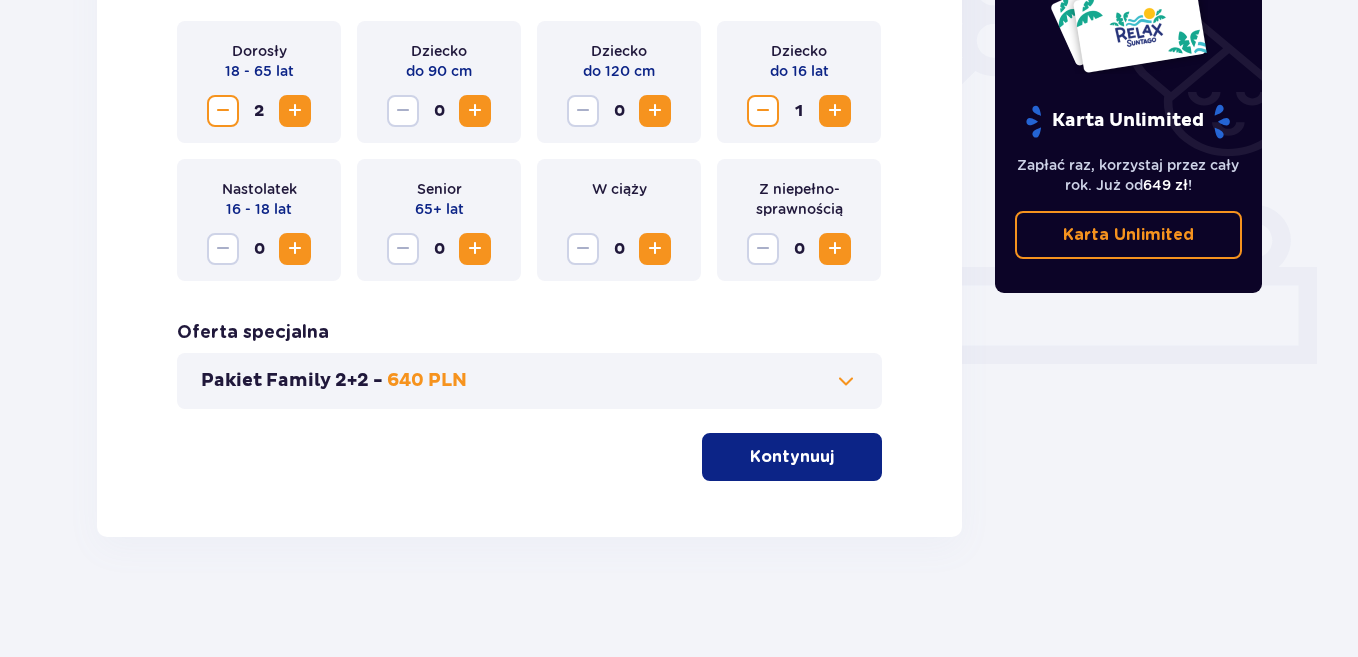 click on "Kontynuuj" at bounding box center [792, 457] 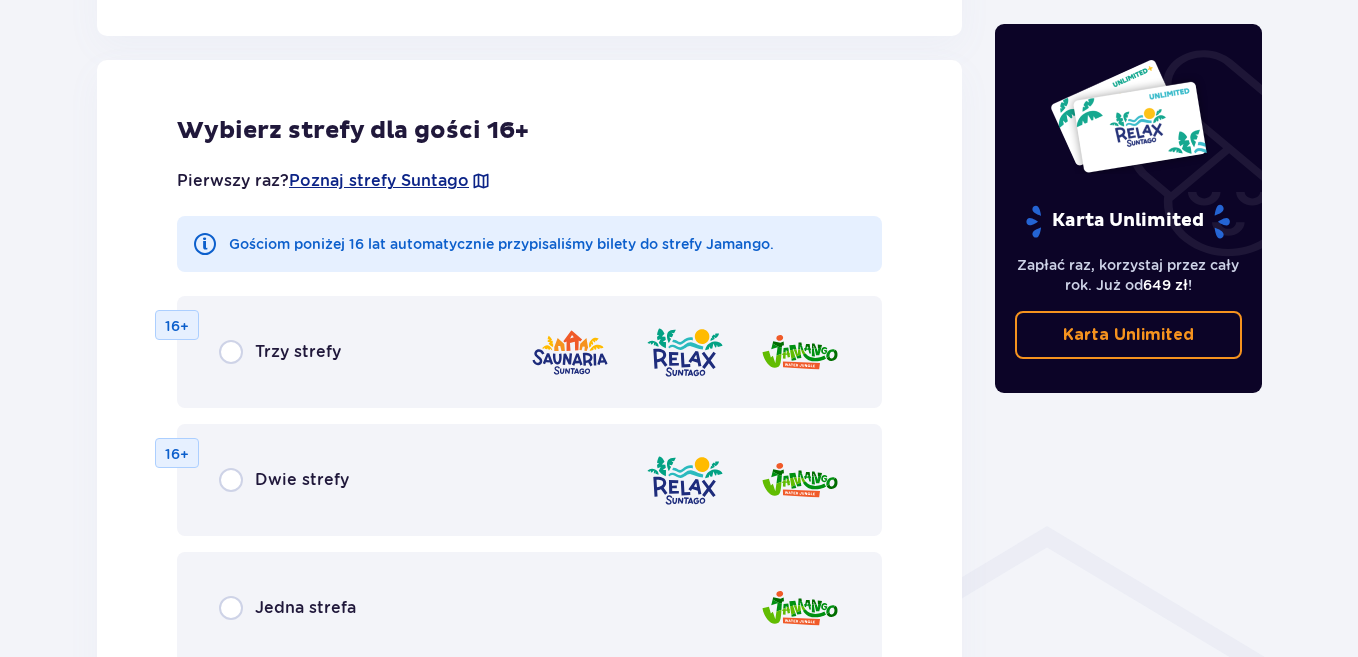 scroll, scrollTop: 1110, scrollLeft: 0, axis: vertical 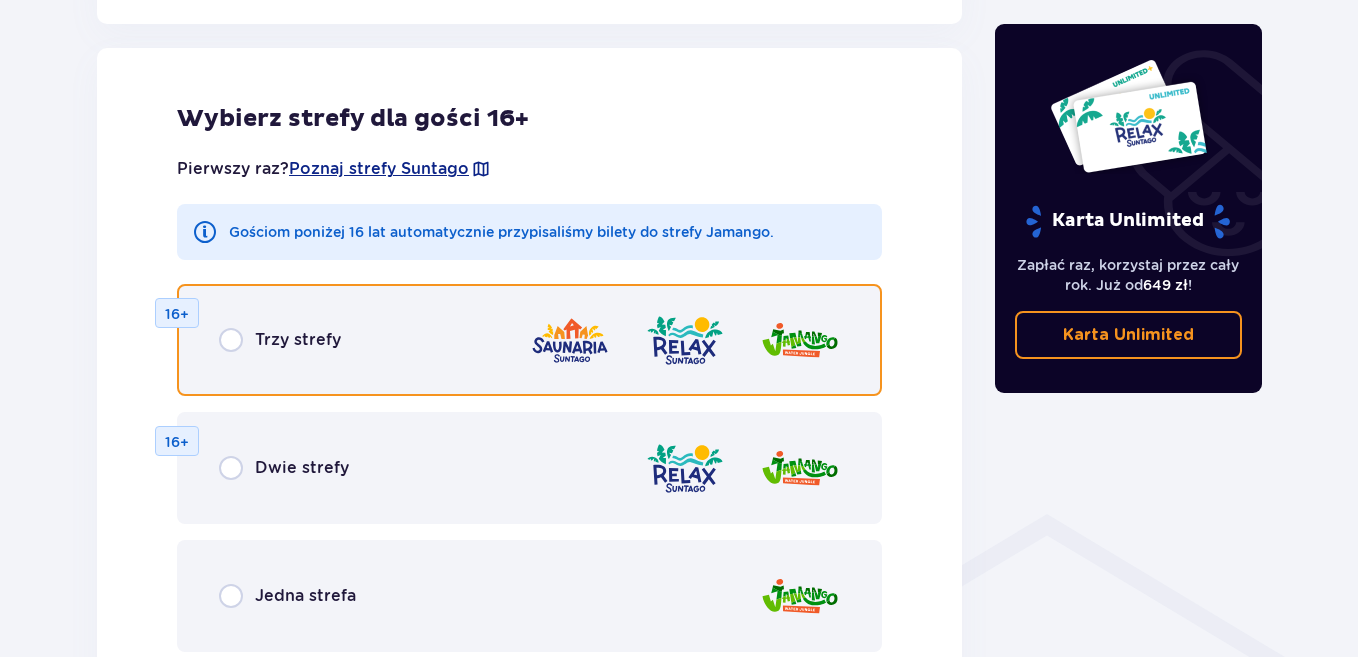 click at bounding box center (231, 340) 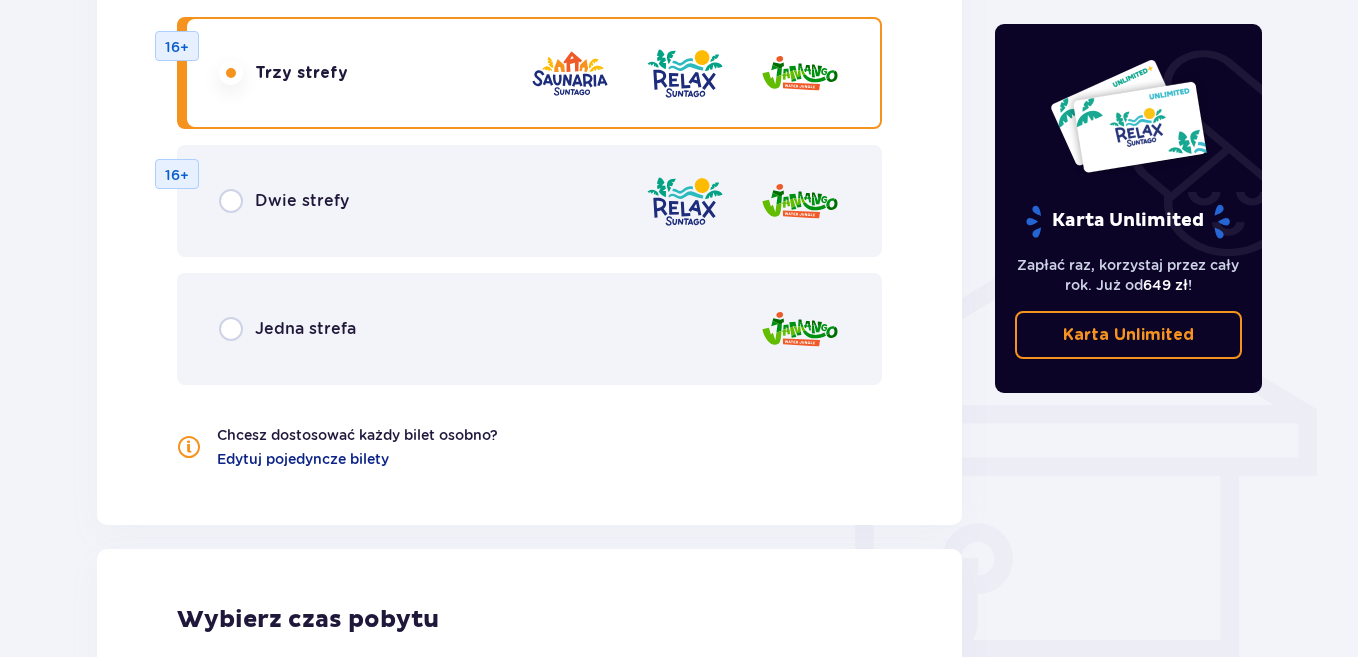 scroll, scrollTop: 1378, scrollLeft: 0, axis: vertical 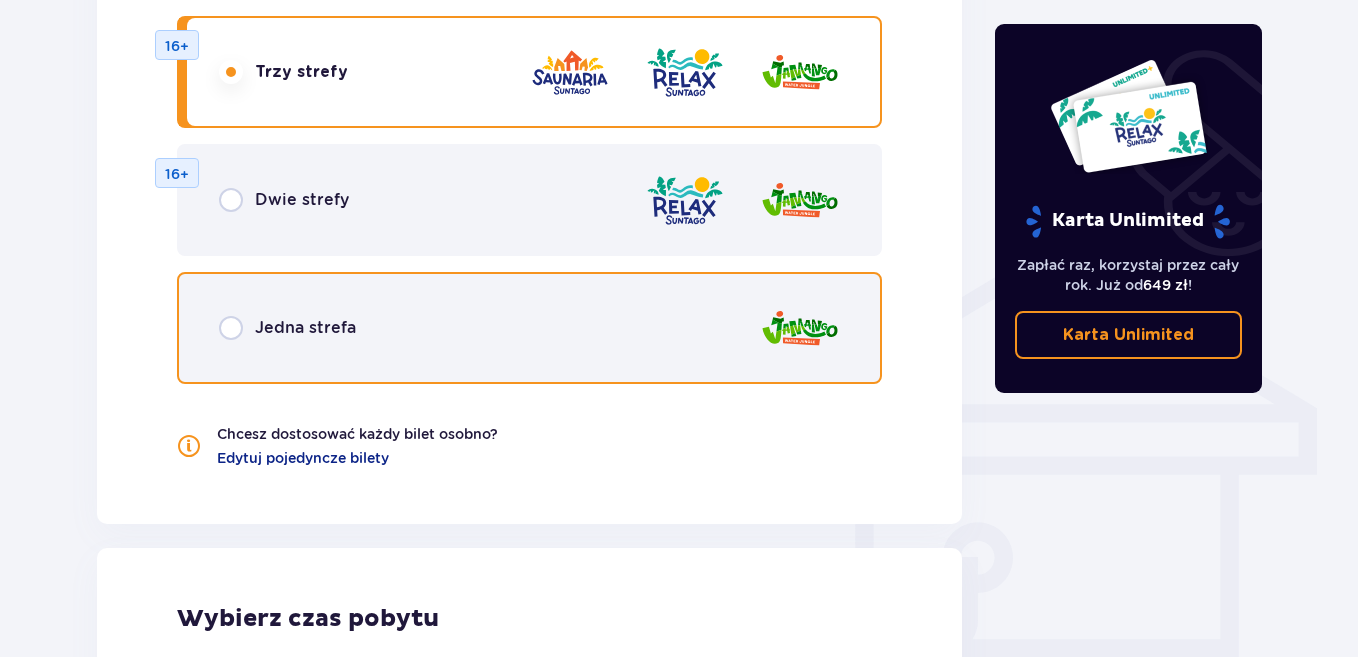 click at bounding box center [231, 328] 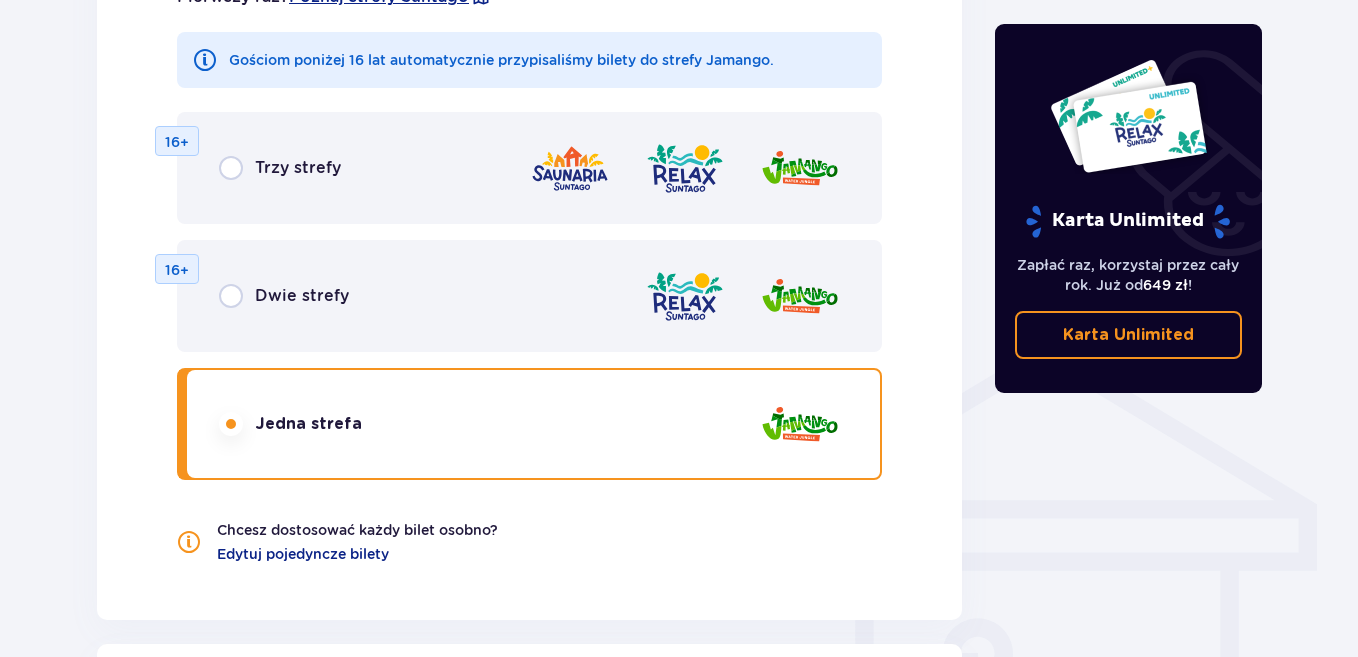 scroll, scrollTop: 1278, scrollLeft: 0, axis: vertical 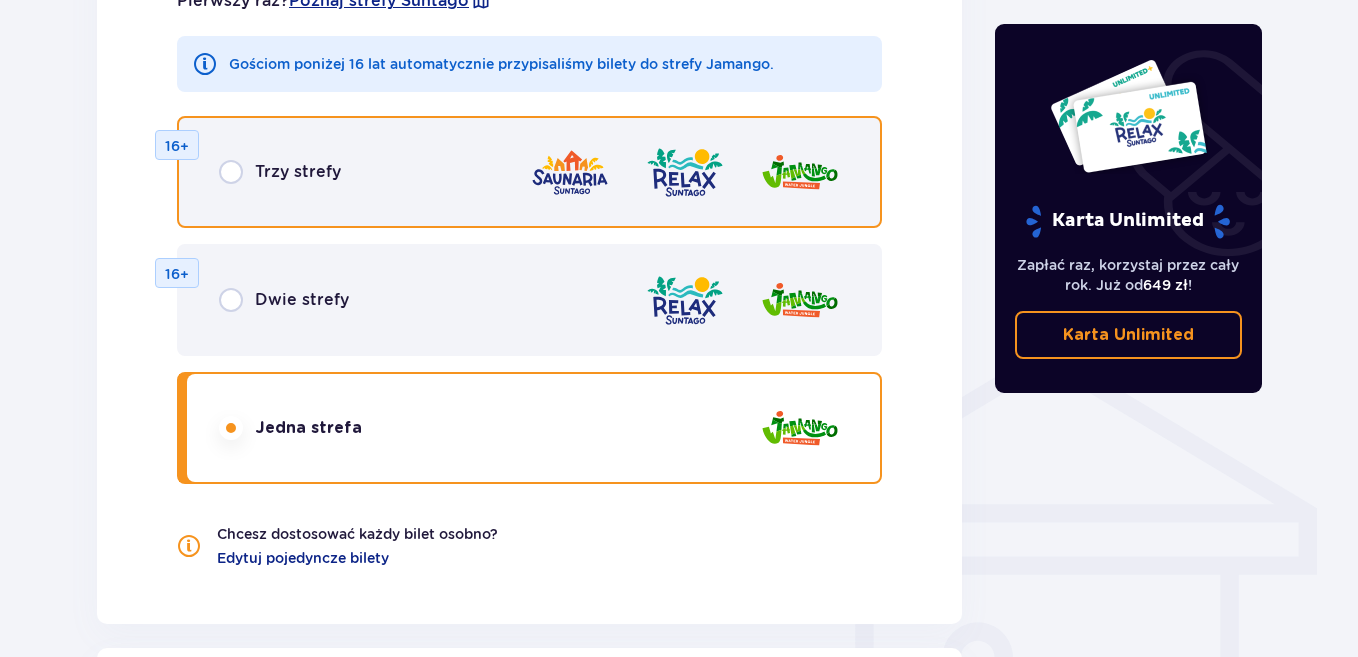 click at bounding box center [231, 172] 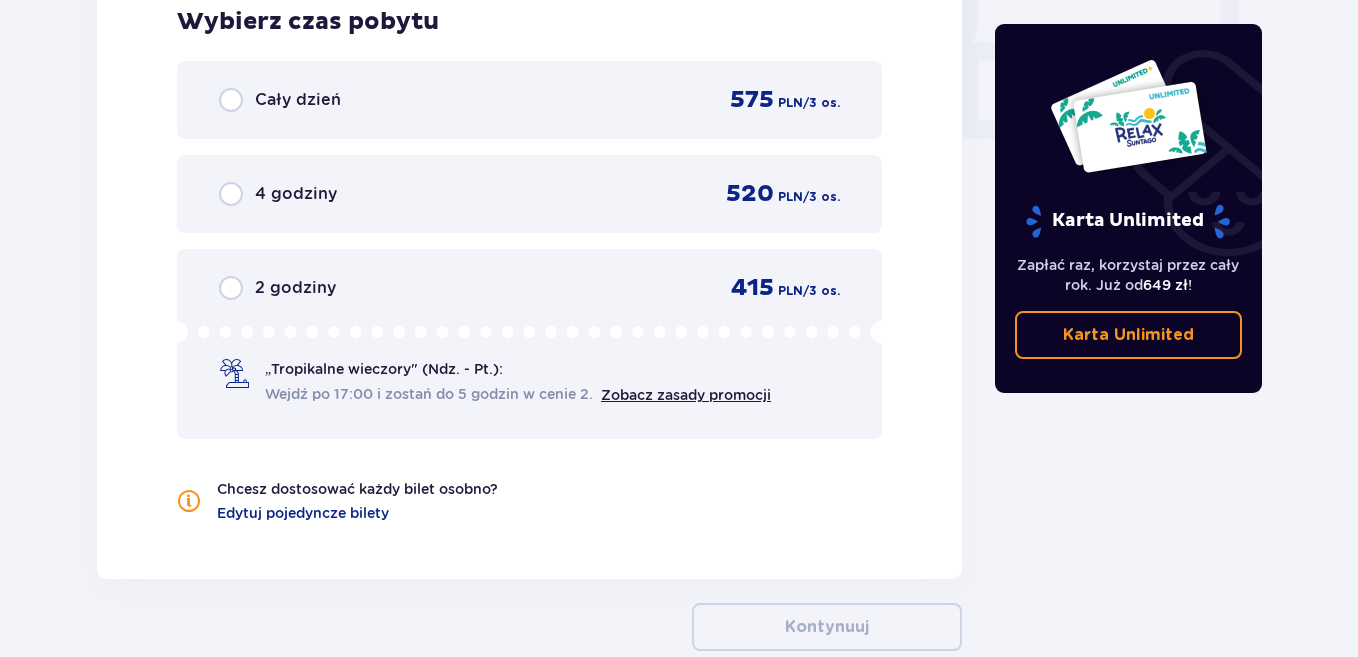 scroll, scrollTop: 1689, scrollLeft: 0, axis: vertical 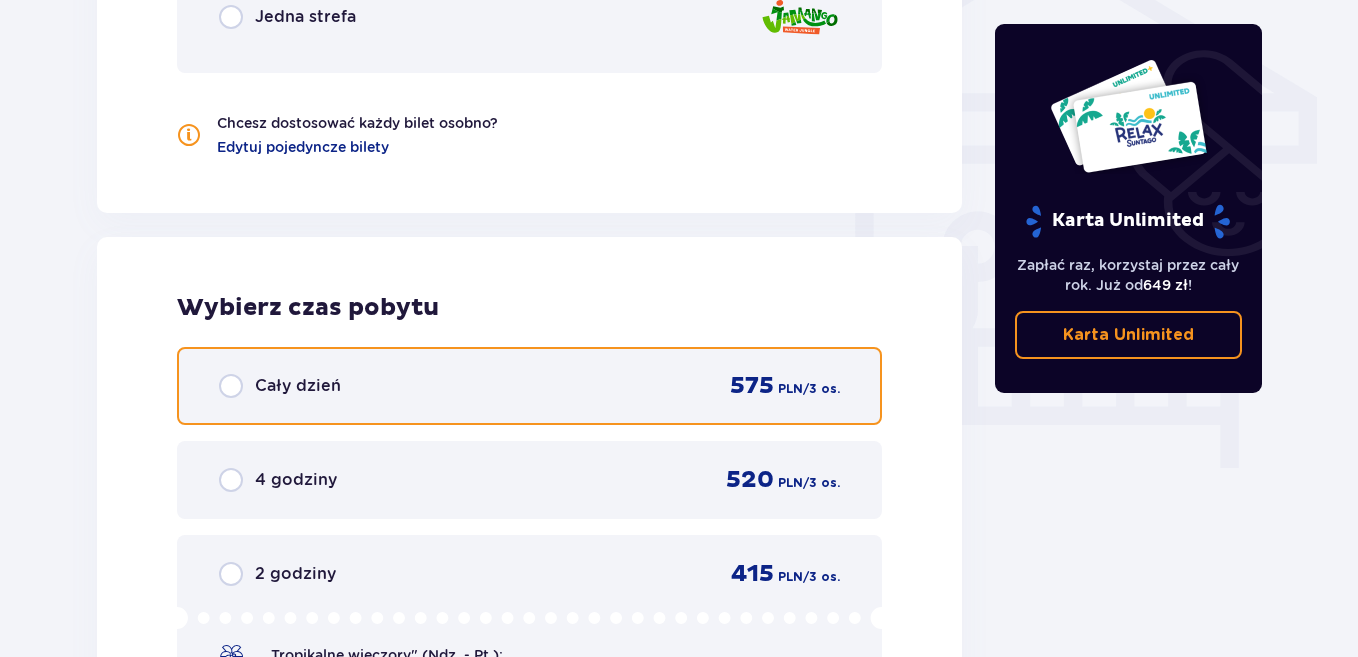 click at bounding box center (231, 386) 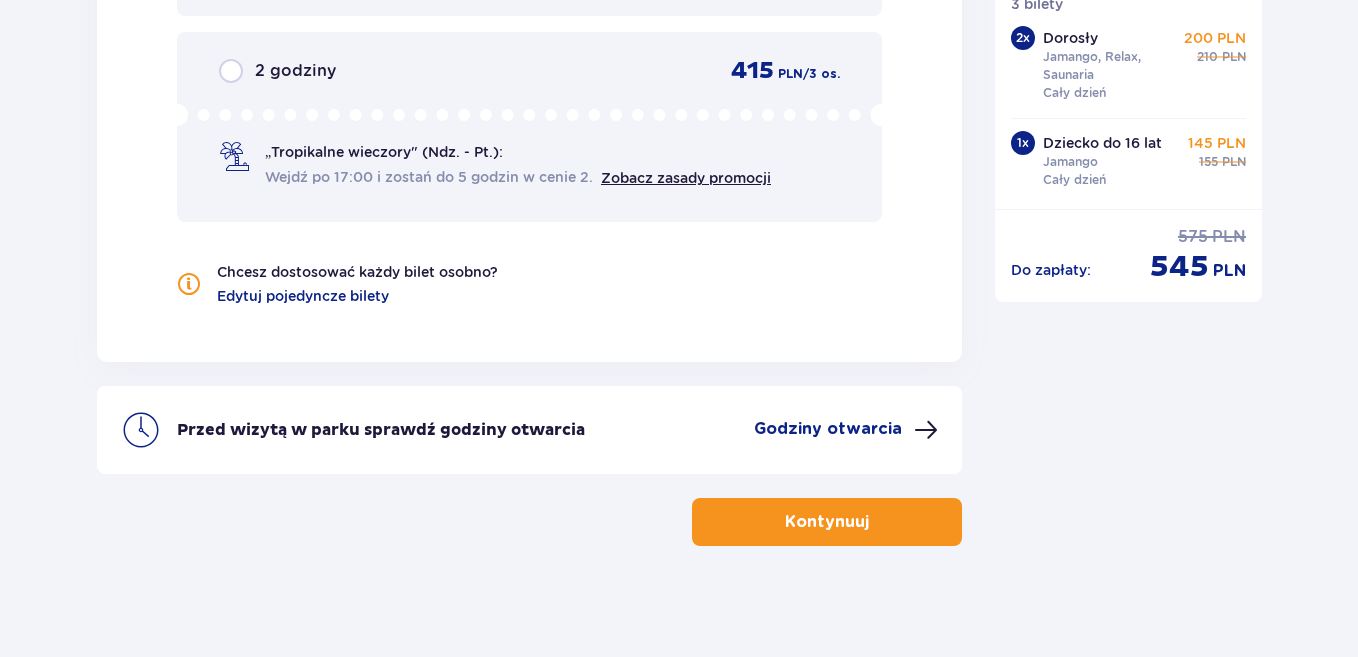 scroll, scrollTop: 2201, scrollLeft: 0, axis: vertical 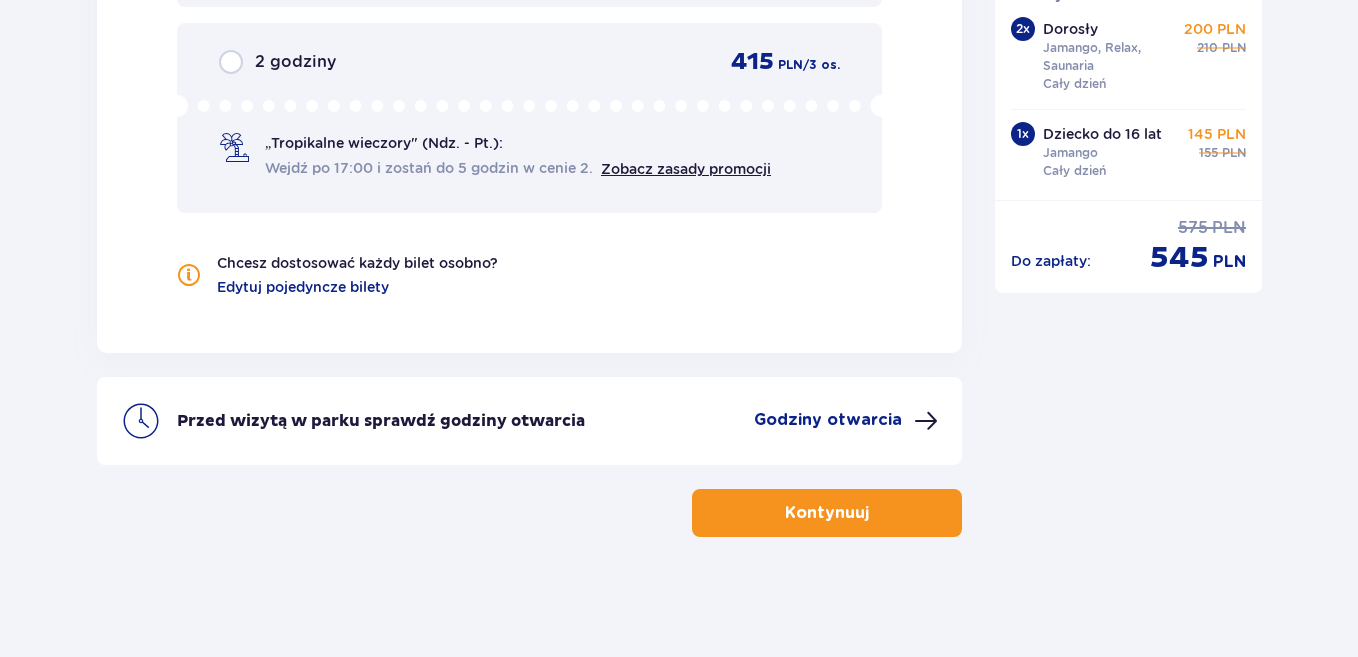 click at bounding box center (873, 513) 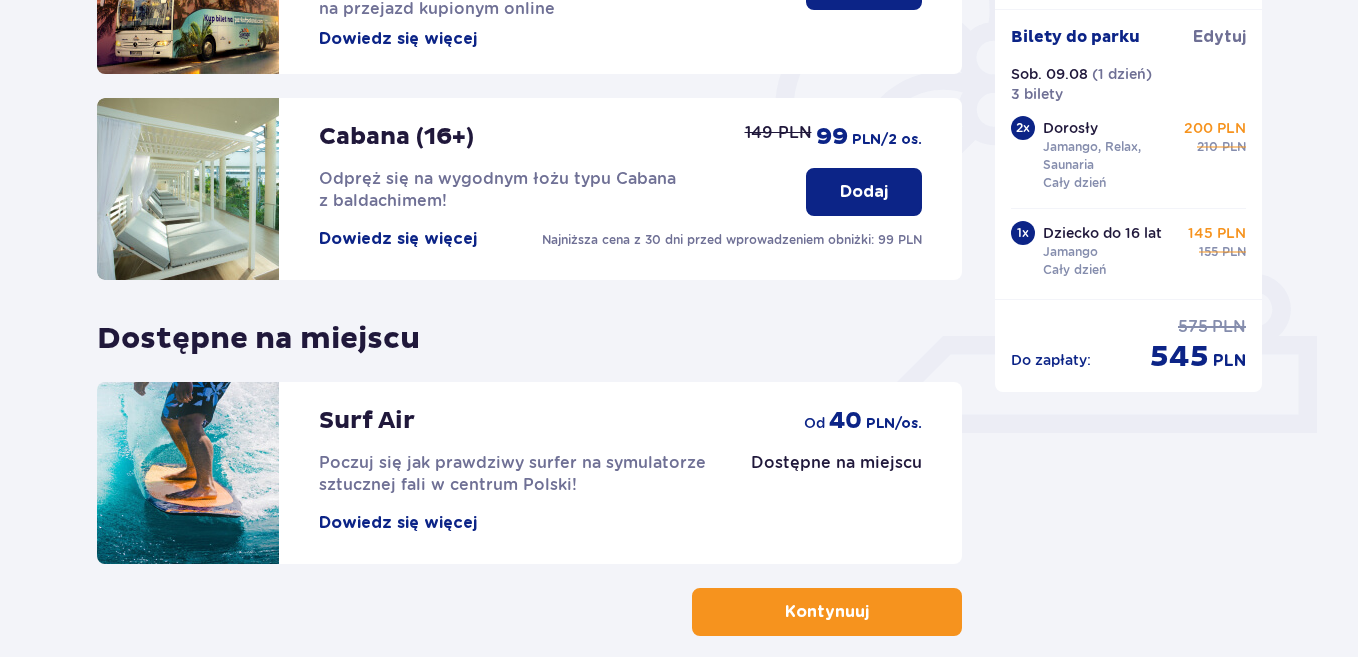 scroll, scrollTop: 699, scrollLeft: 0, axis: vertical 